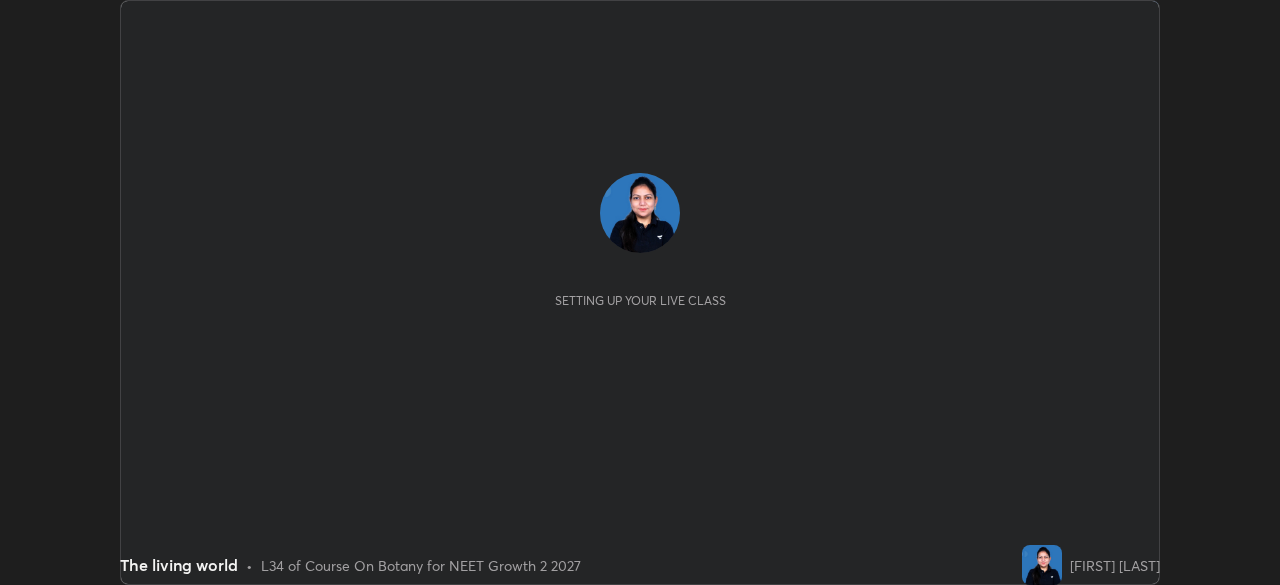 scroll, scrollTop: 0, scrollLeft: 0, axis: both 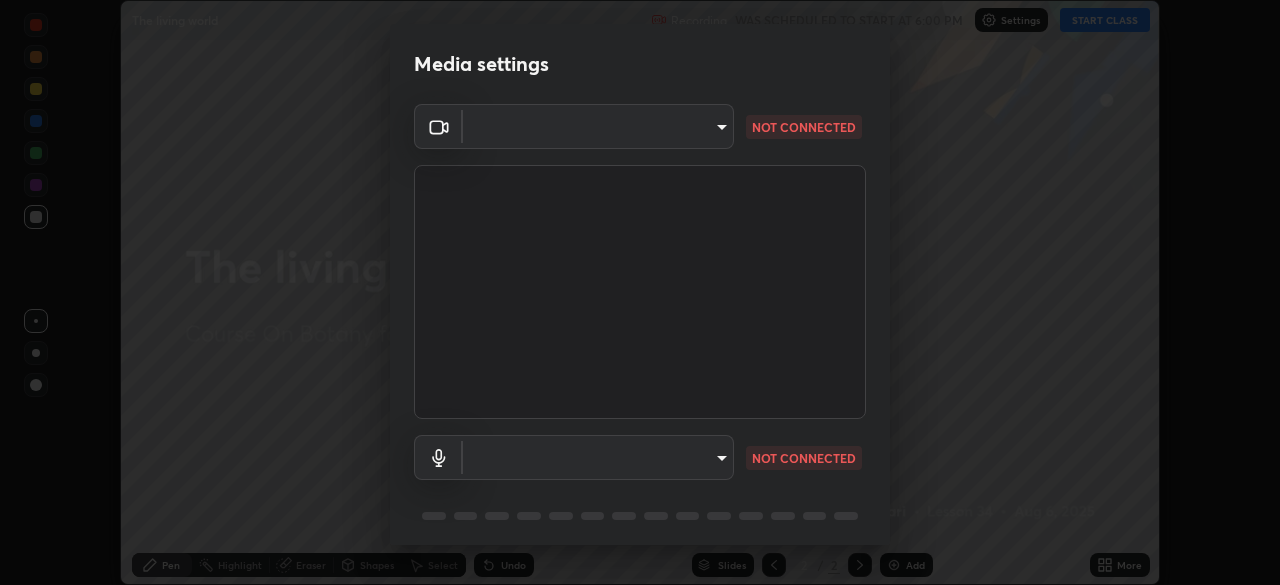type on "cd084d4b2bd95fff23e650a89a2fcd5691049521d6a0d9ca8e106c74174f2333" 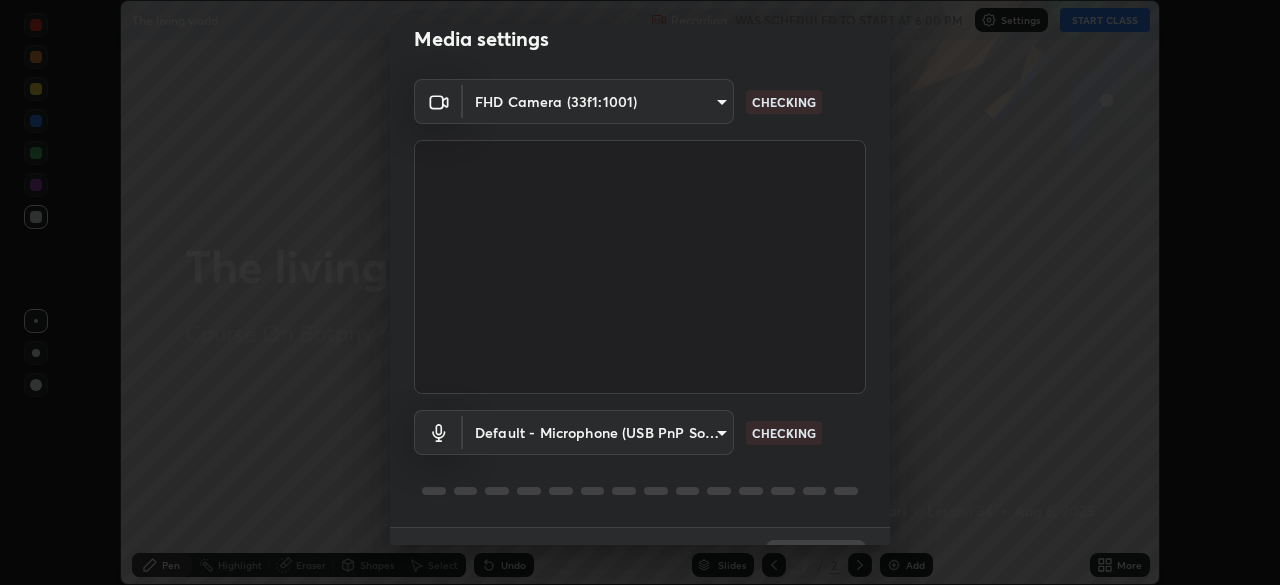 scroll, scrollTop: 71, scrollLeft: 0, axis: vertical 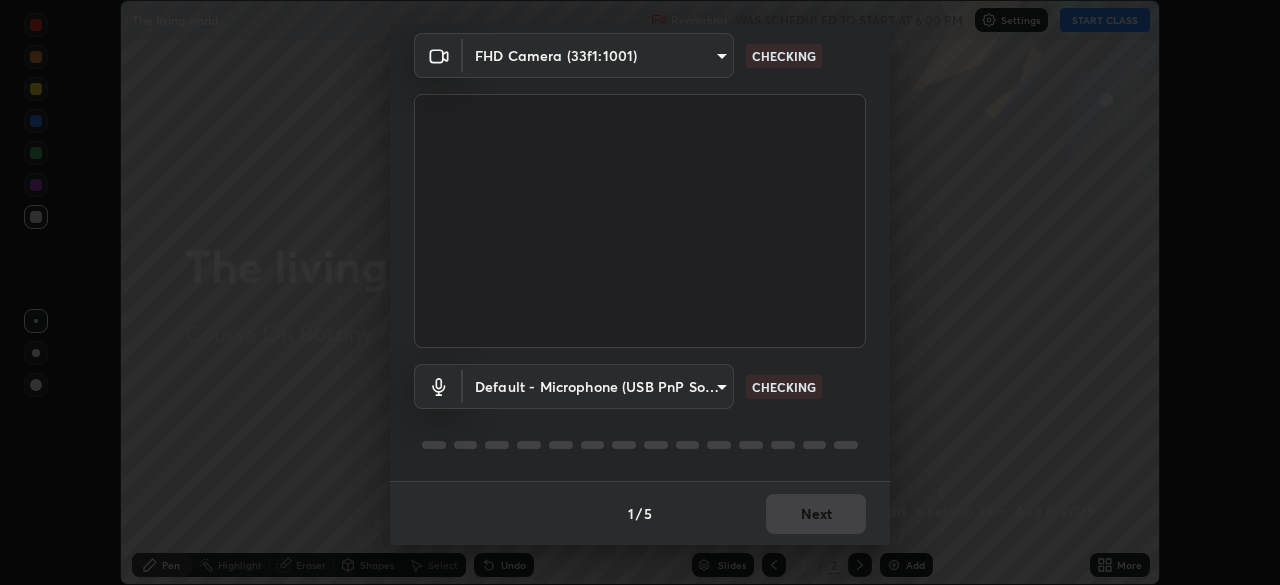 click on "Erase all The living world Recording WAS SCHEDULED TO START AT  6:00 PM Settings START CLASS Setting up your live class The living world • L34 of Course On Botany for NEET Growth 2 2027 [FIRST] [LAST] Pen Highlight Eraser Shapes Select Undo Slides 2 / 2 Add More No doubts shared Encourage your learners to ask a doubt for better clarity Report an issue Reason for reporting Buffering Chat not working Audio - Video sync issue Educator video quality low ​ Attach an image Report Media settings FHD Camera (33f1:1001) cd084d4b2bd95fff23e650a89a2fcd5691049521d6a0d9ca8e106c74174f2333 CHECKING Default - Microphone (USB PnP Sound Device) default CHECKING 1 / 5 Next" at bounding box center [640, 292] 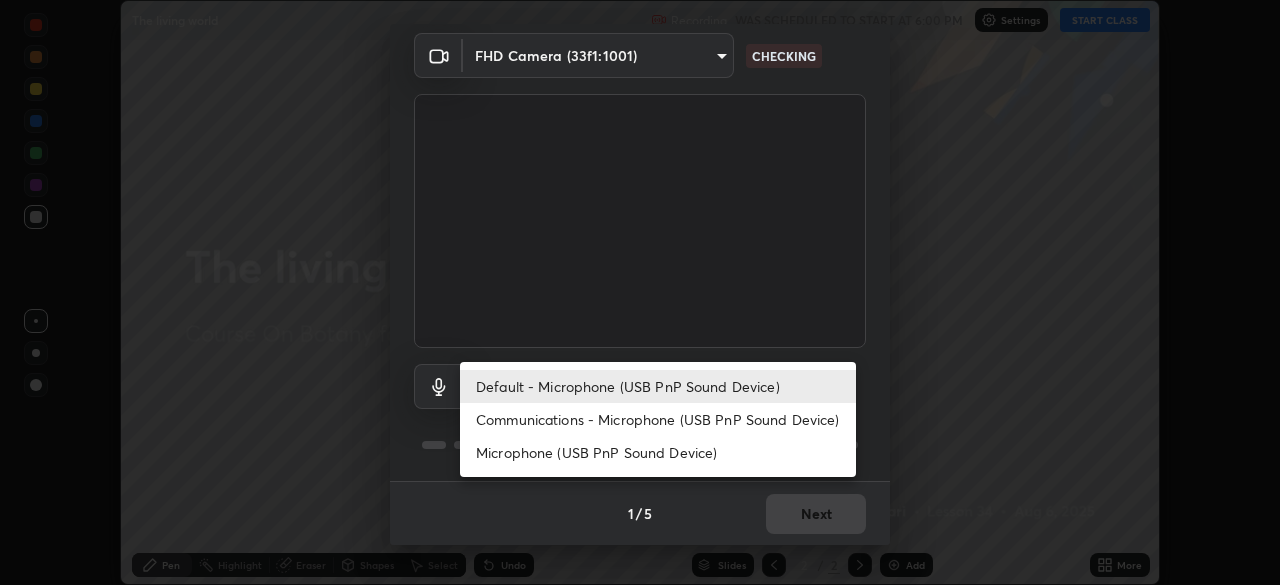 click on "Communications - Microphone (USB PnP Sound Device)" at bounding box center (658, 419) 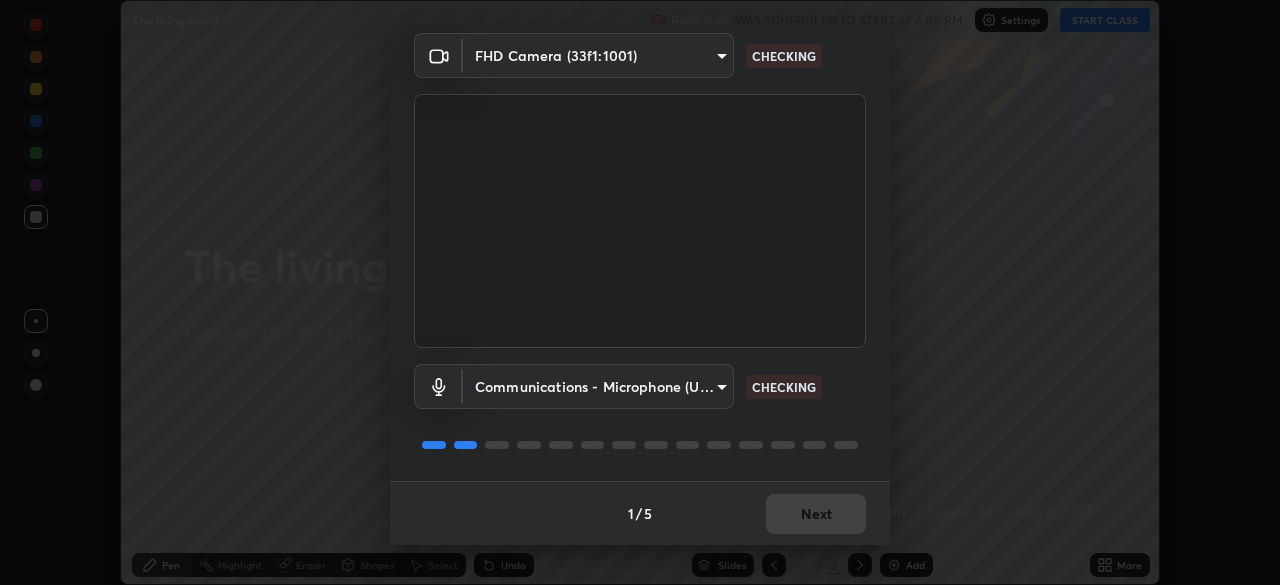 click on "1 / 5 Next" at bounding box center [640, 513] 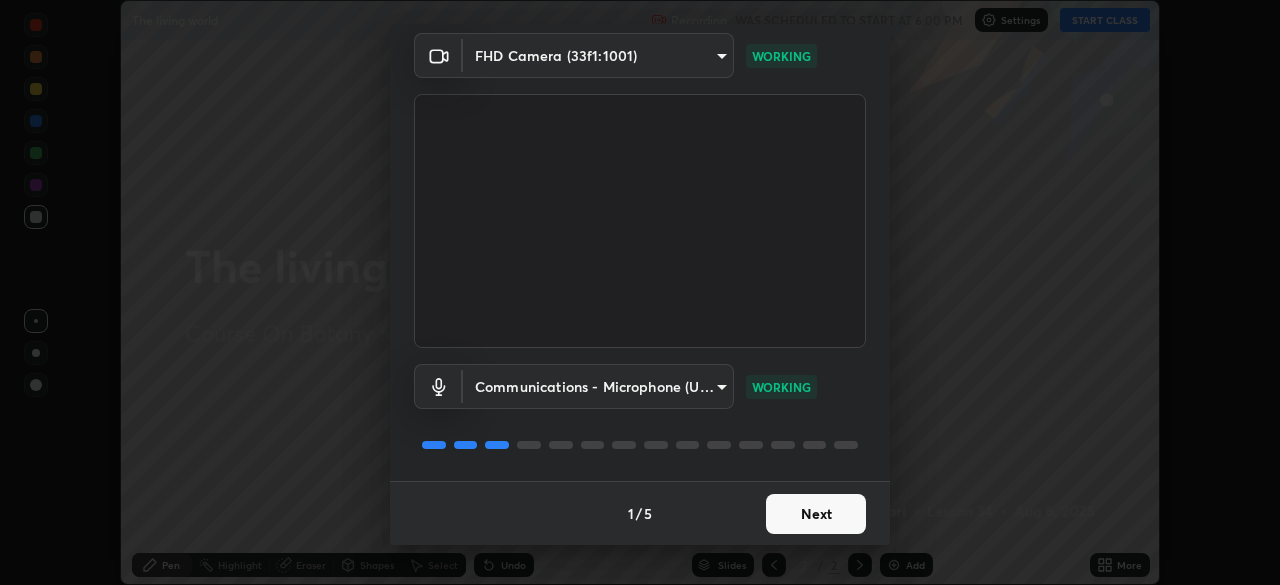 click on "Next" at bounding box center [816, 514] 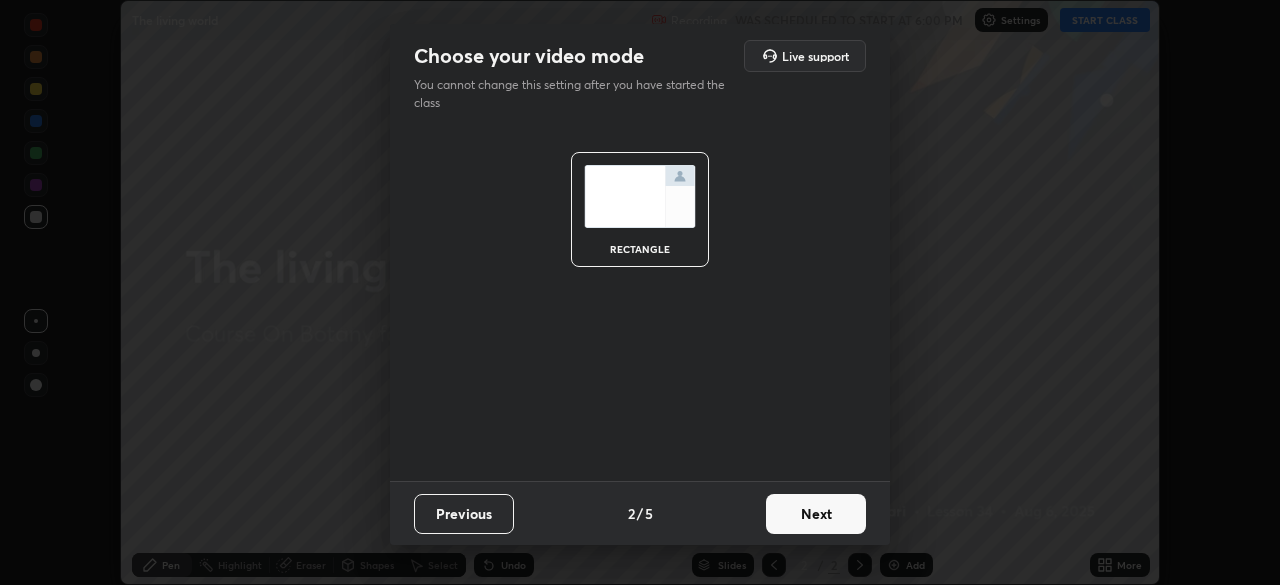 scroll, scrollTop: 0, scrollLeft: 0, axis: both 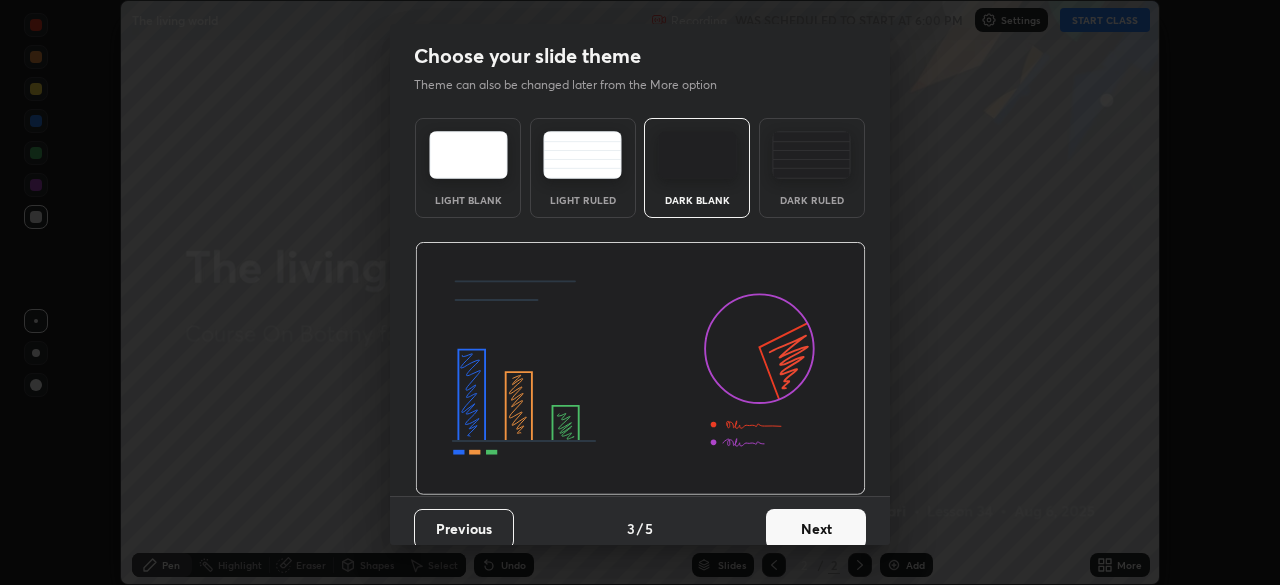 click on "Next" at bounding box center [816, 529] 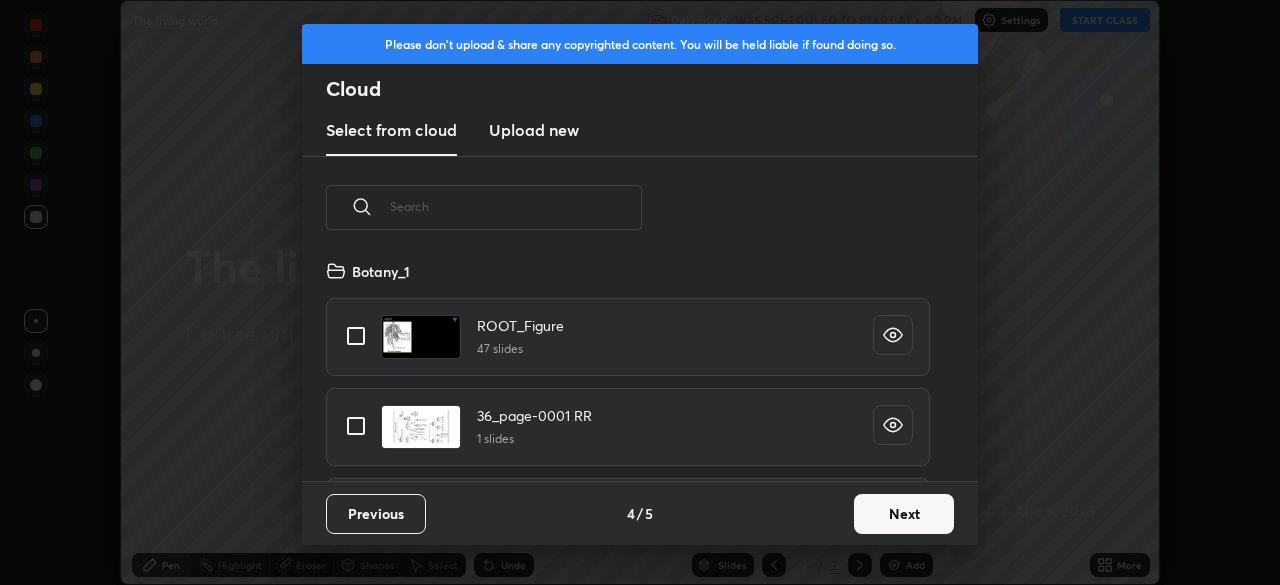 click on "Next" at bounding box center [904, 514] 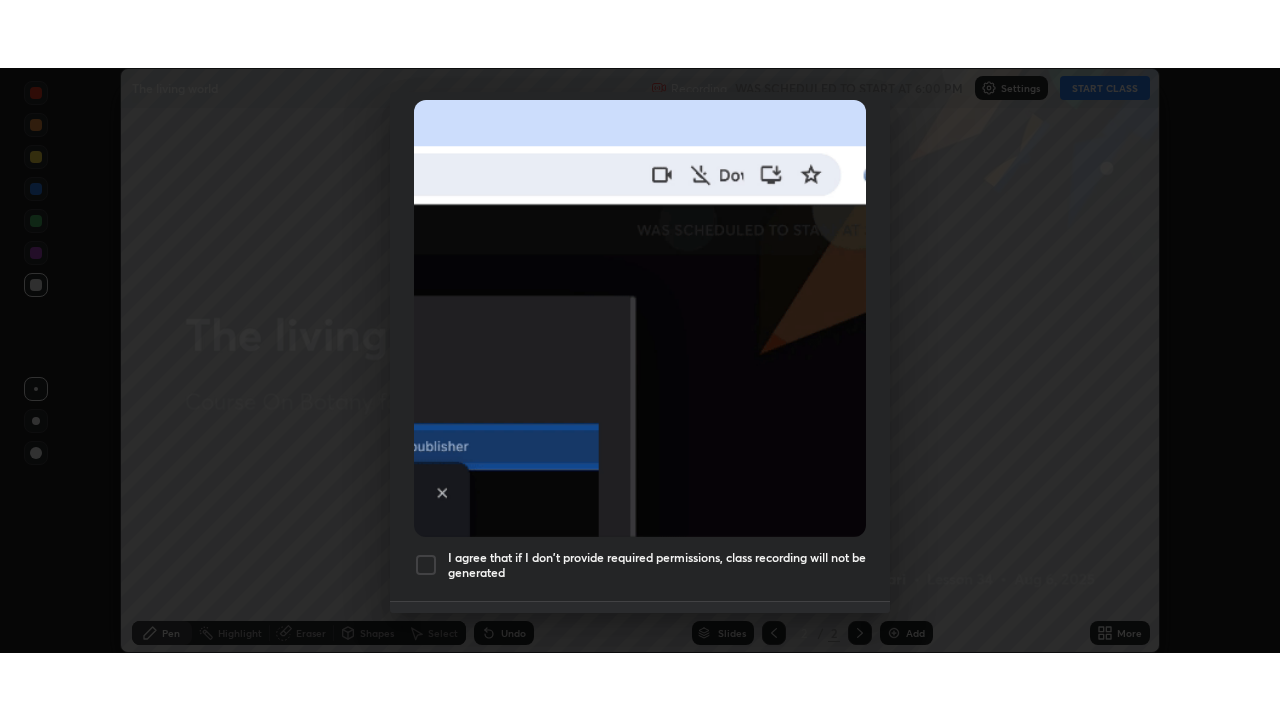 scroll, scrollTop: 479, scrollLeft: 0, axis: vertical 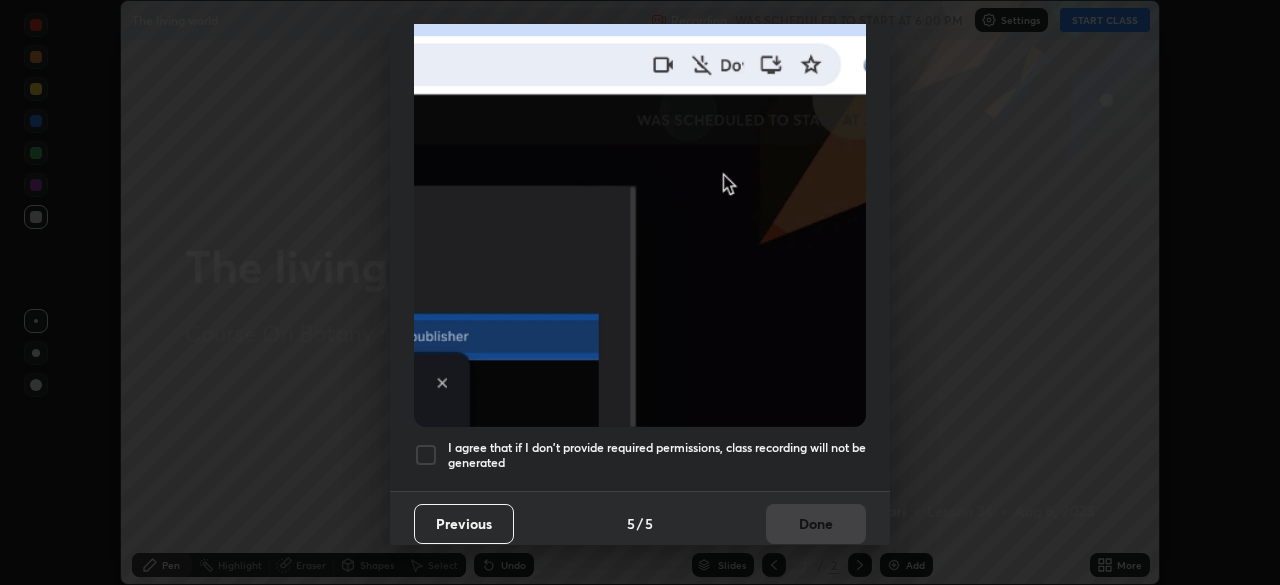 click at bounding box center [426, 455] 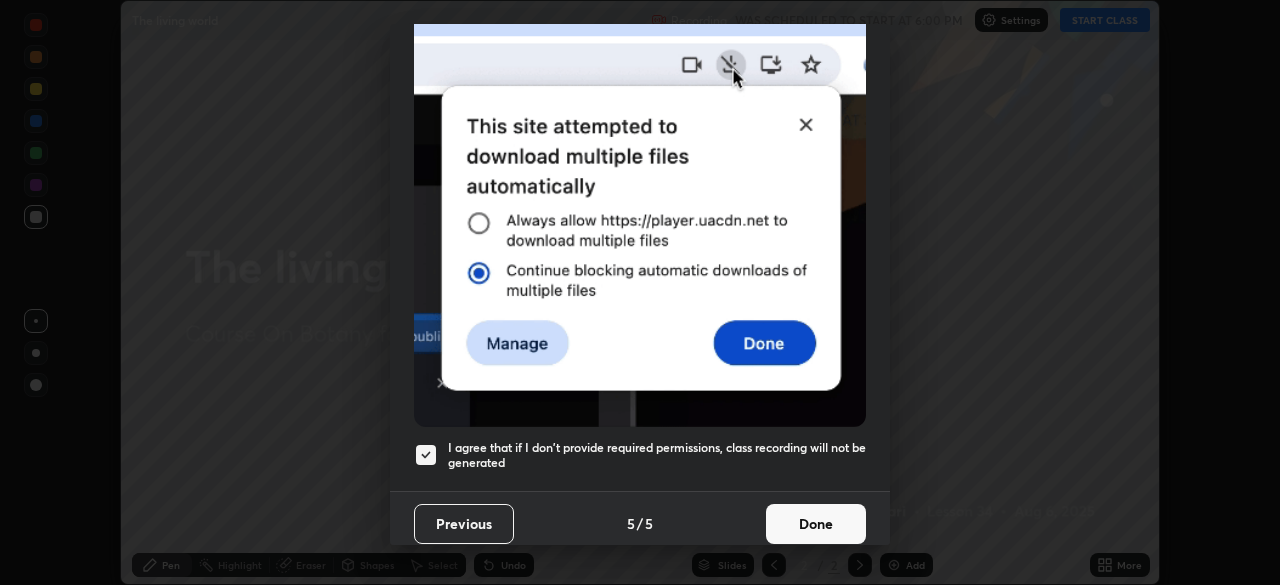 click at bounding box center (640, 208) 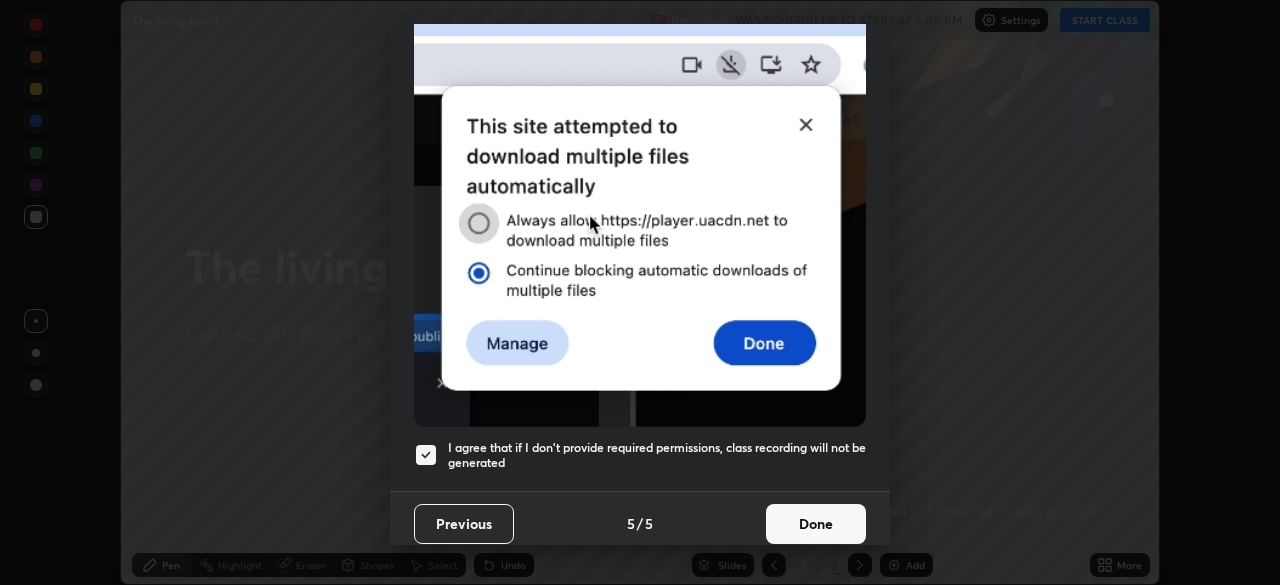 click on "Done" at bounding box center [816, 524] 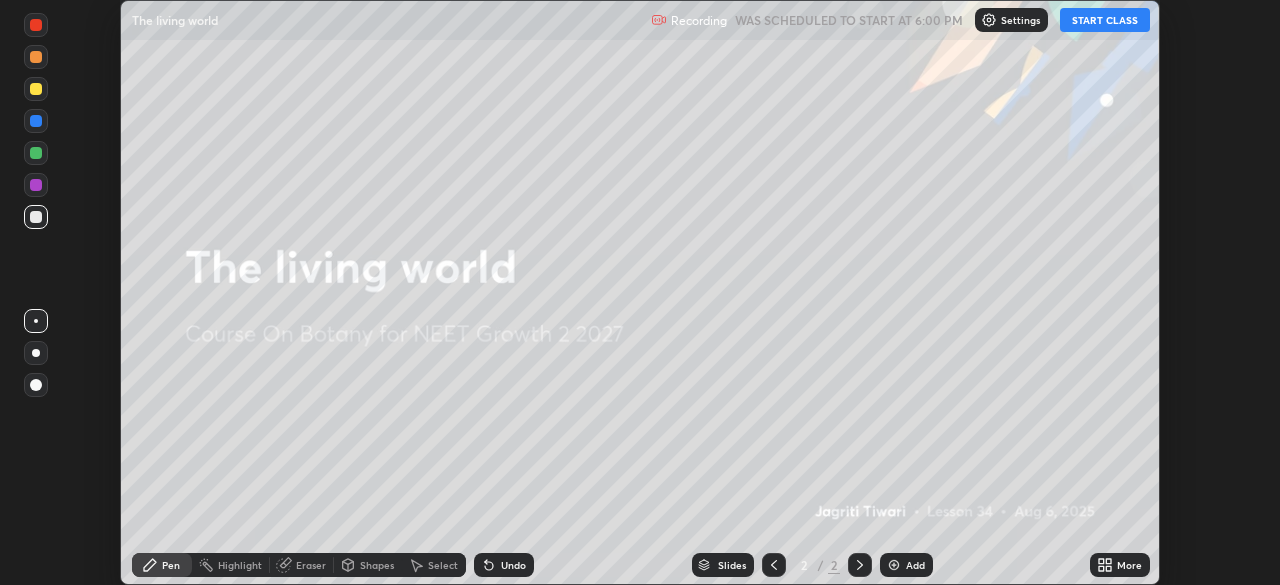 click on "START CLASS" at bounding box center (1105, 20) 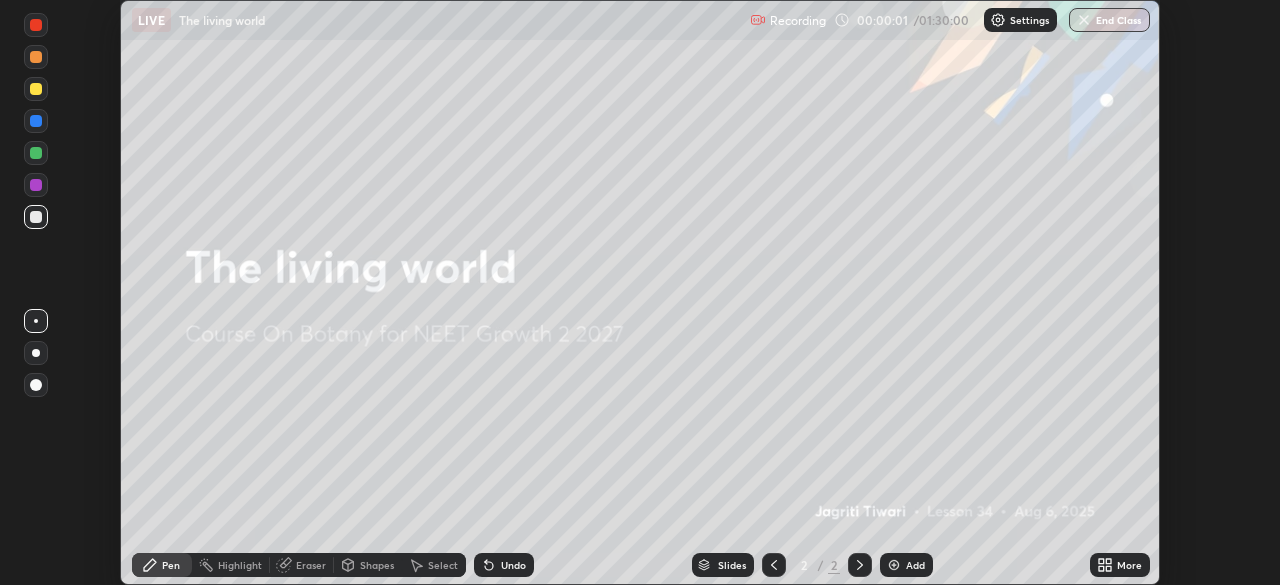 click 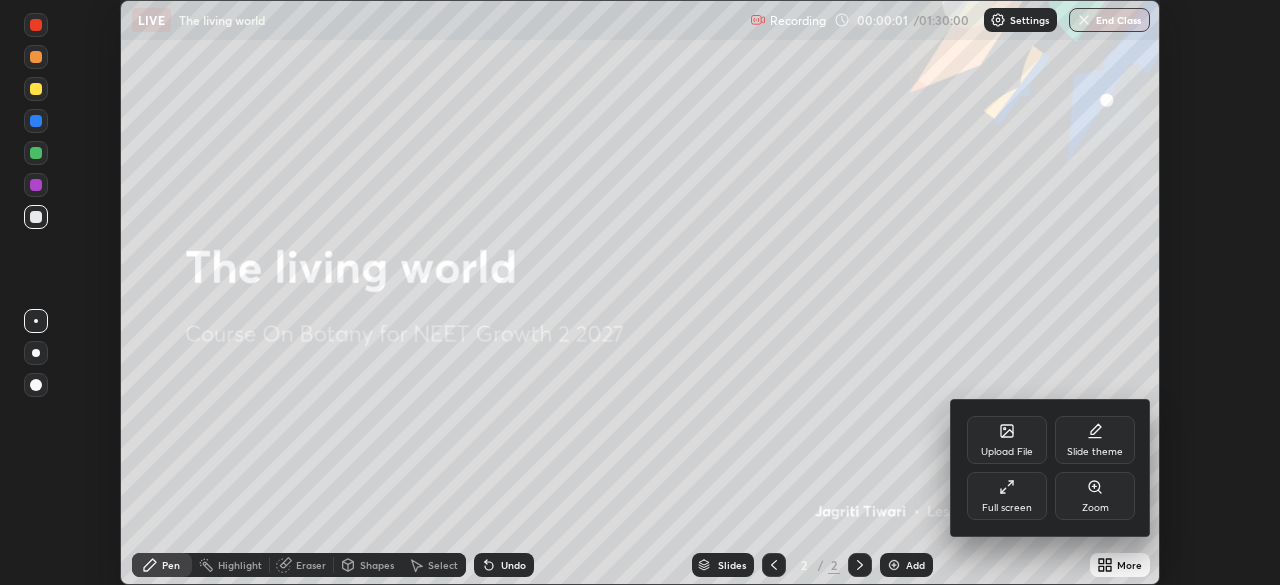 click on "Full screen" at bounding box center (1007, 496) 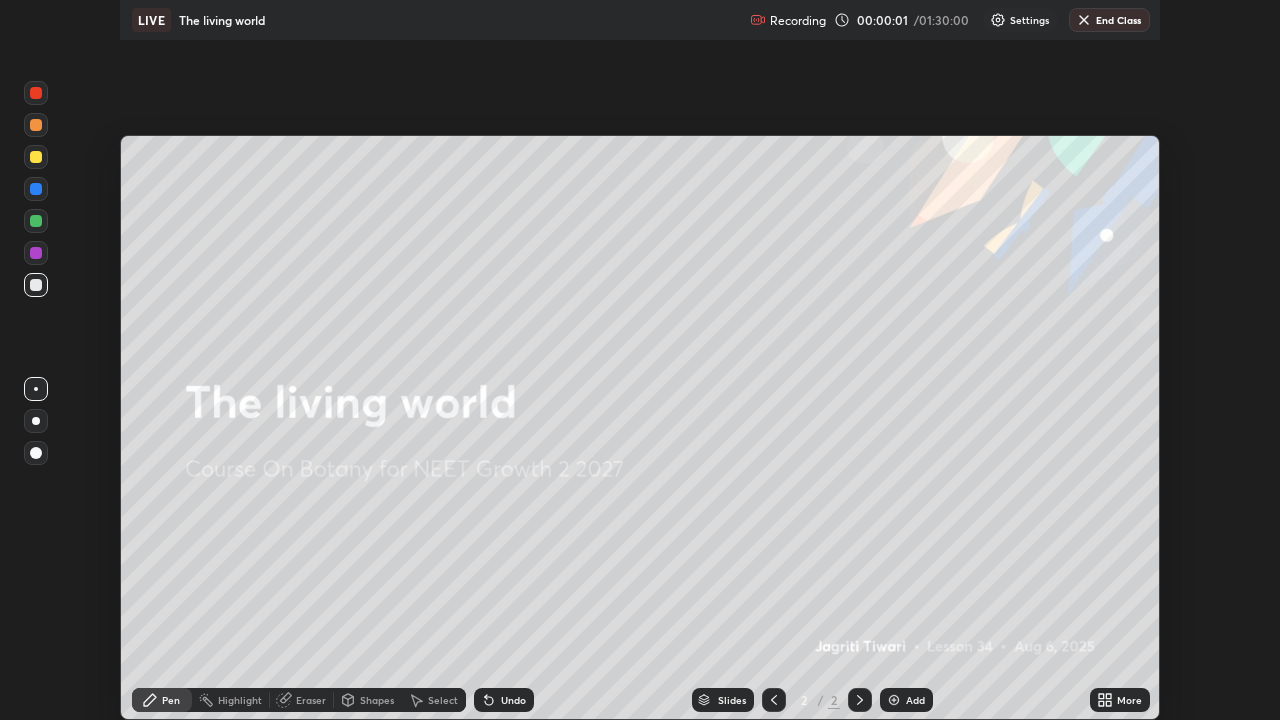 scroll, scrollTop: 99280, scrollLeft: 98720, axis: both 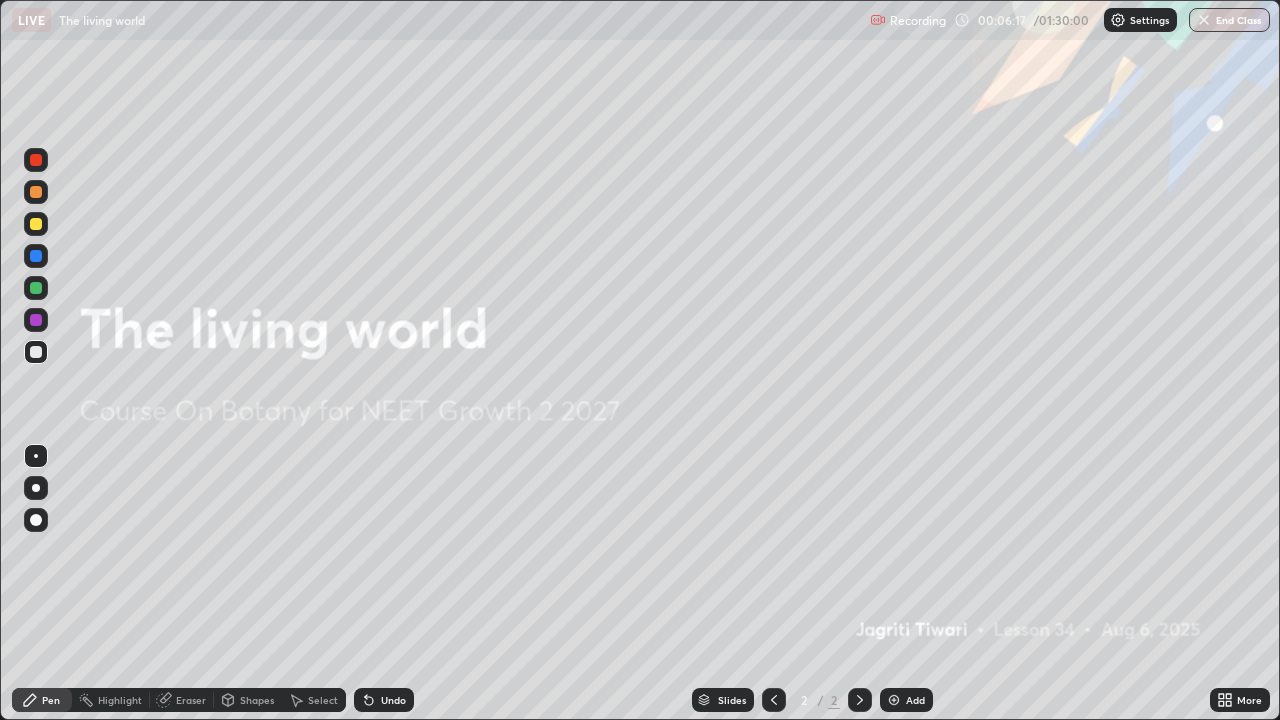 click on "Add" at bounding box center (915, 700) 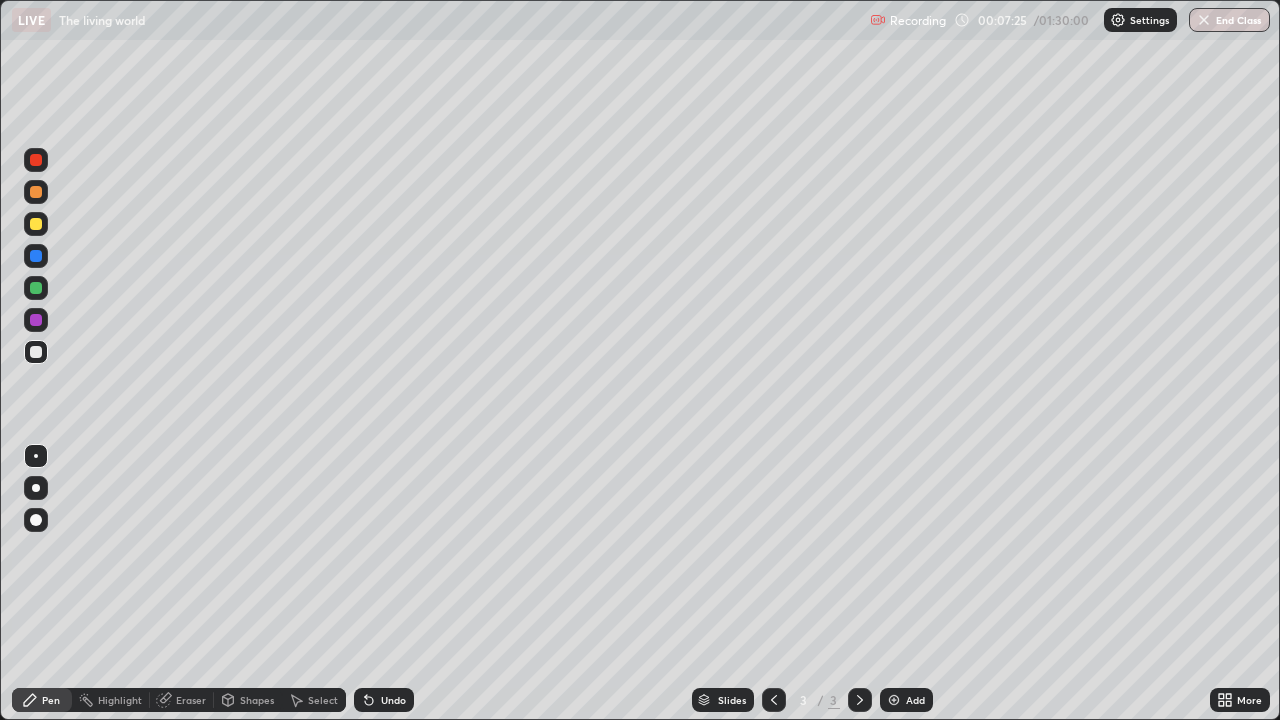 click at bounding box center [36, 224] 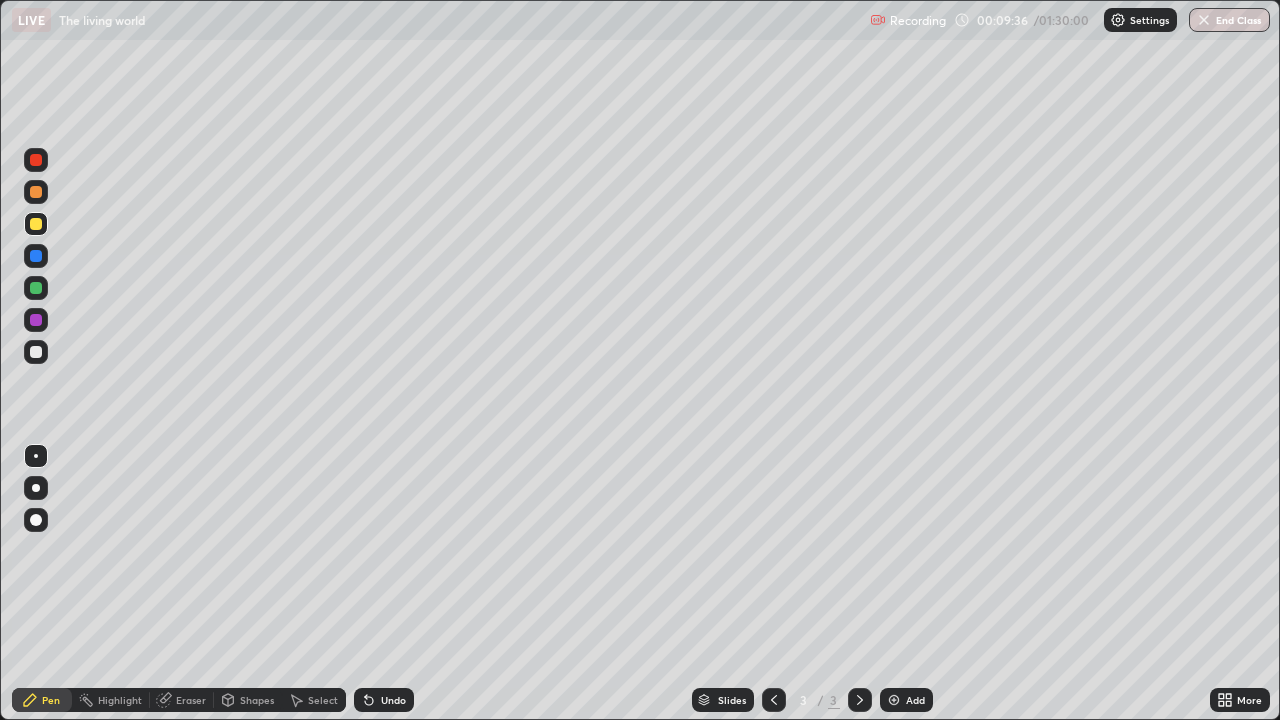 click at bounding box center [36, 352] 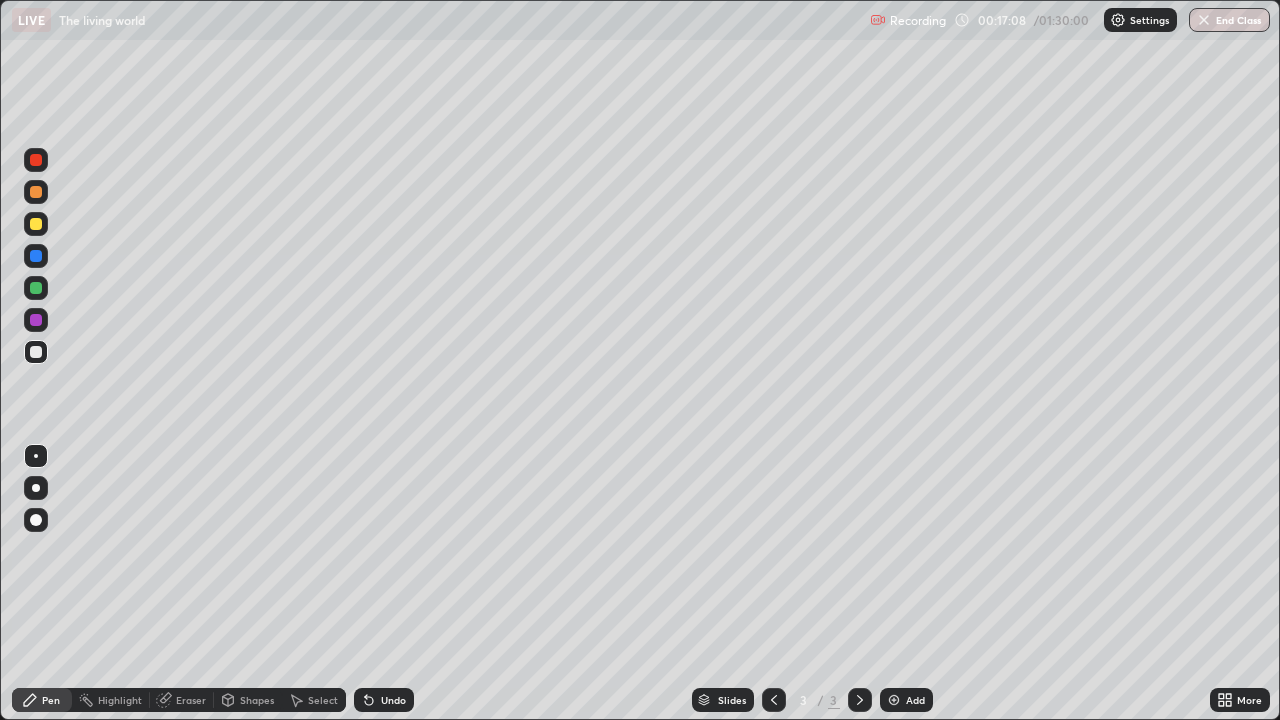 click on "Add" at bounding box center [915, 700] 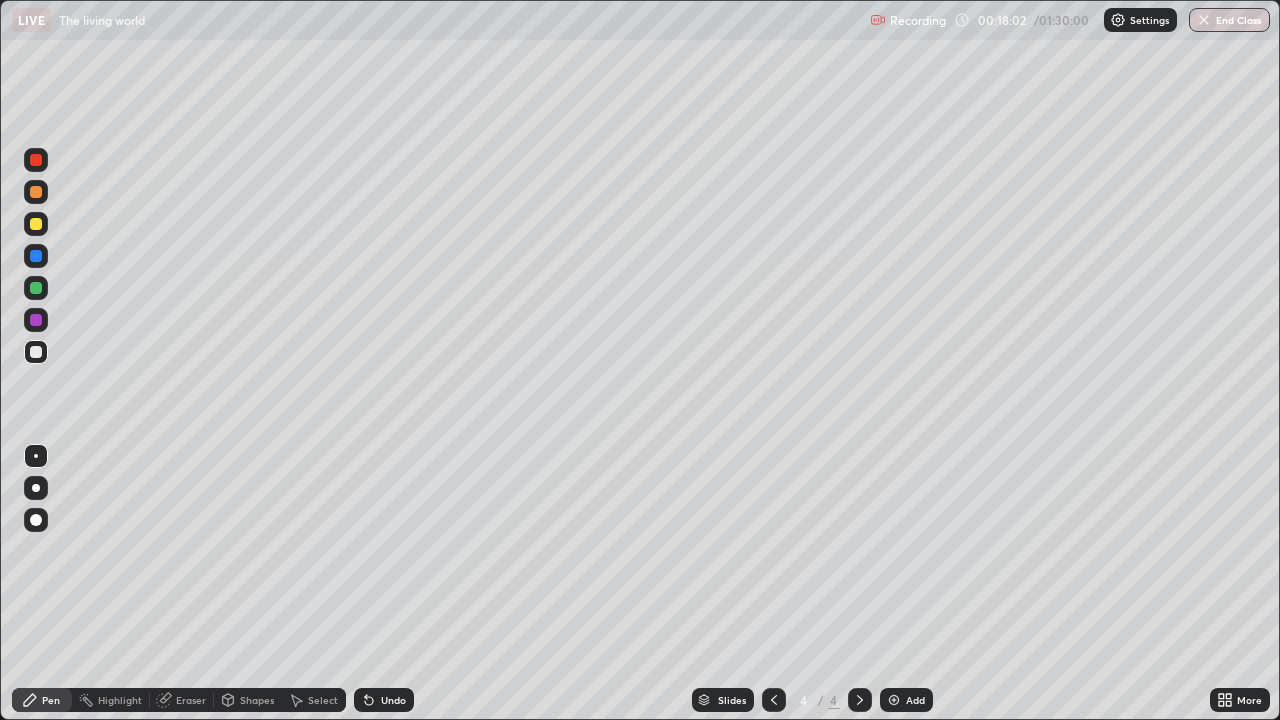 click at bounding box center [36, 224] 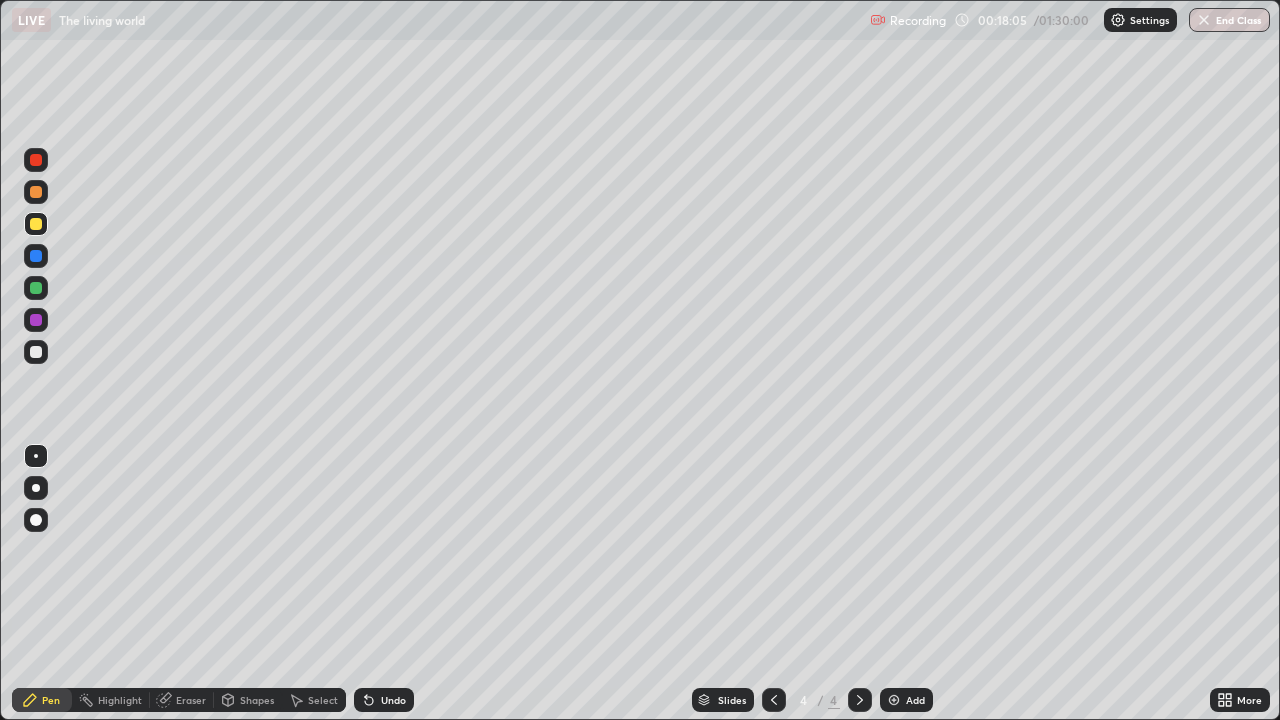 click on "Undo" at bounding box center [393, 700] 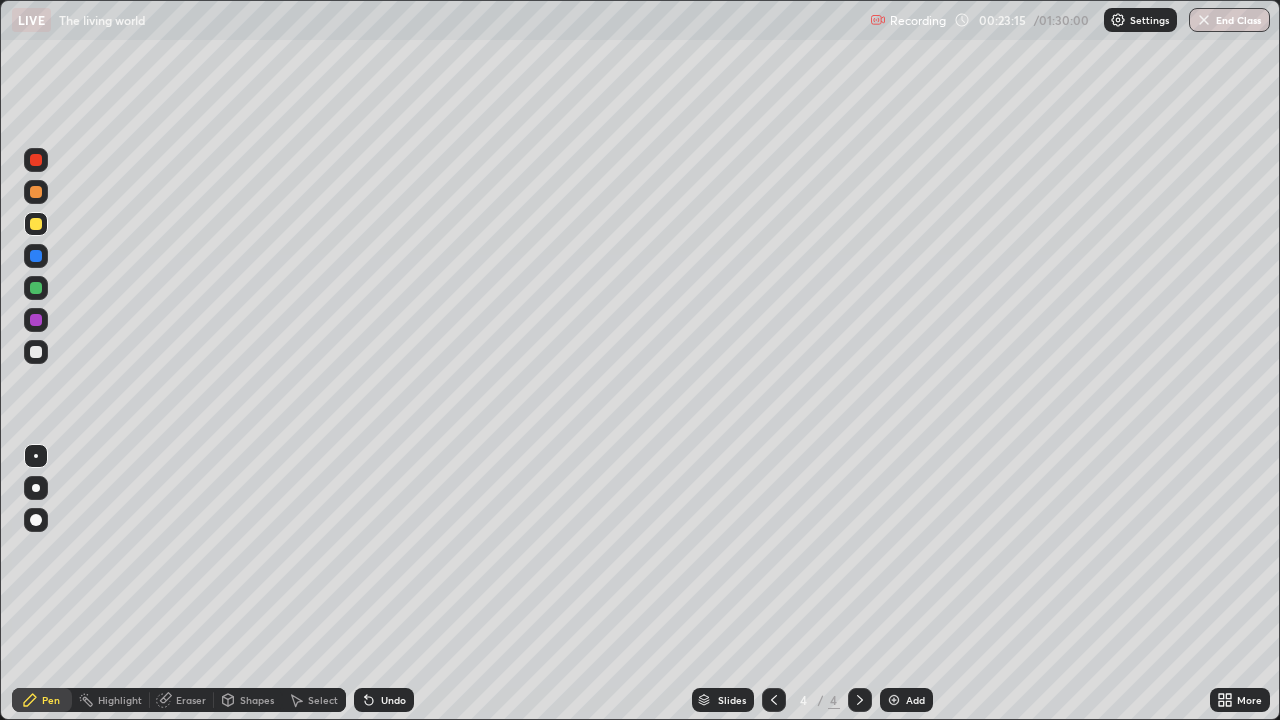 click on "Add" at bounding box center [915, 700] 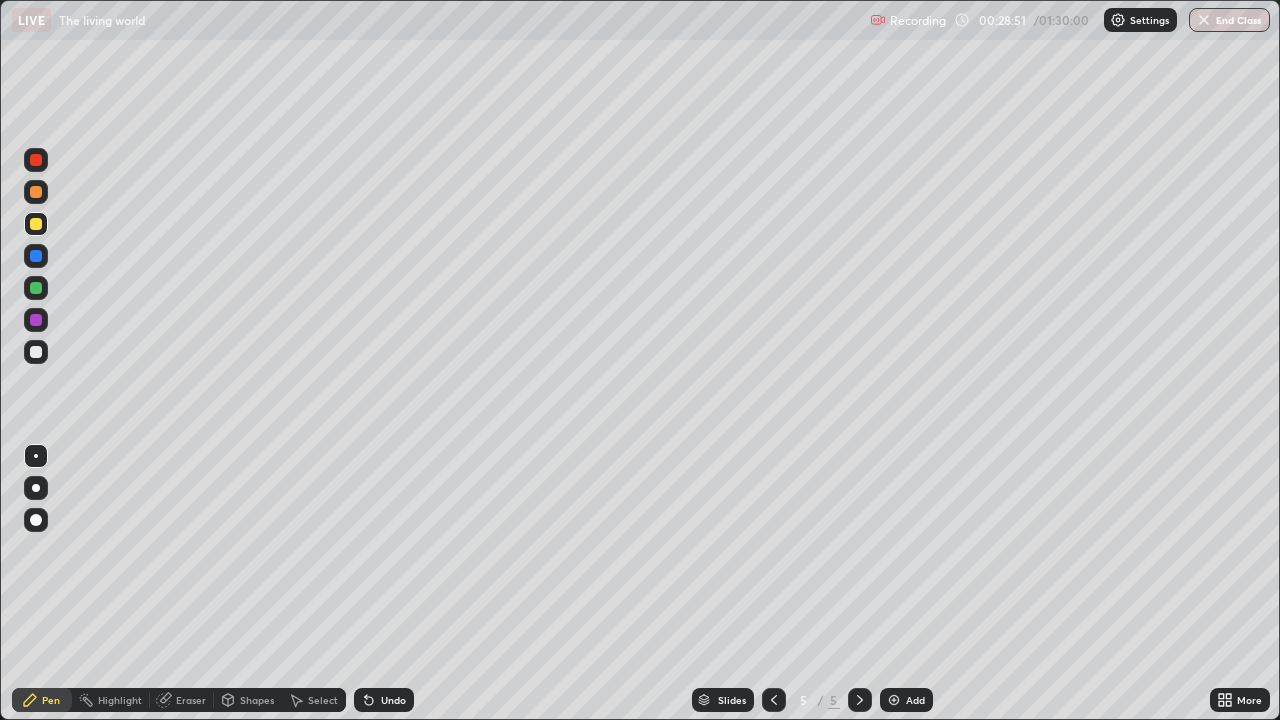 click on "Undo" at bounding box center (393, 700) 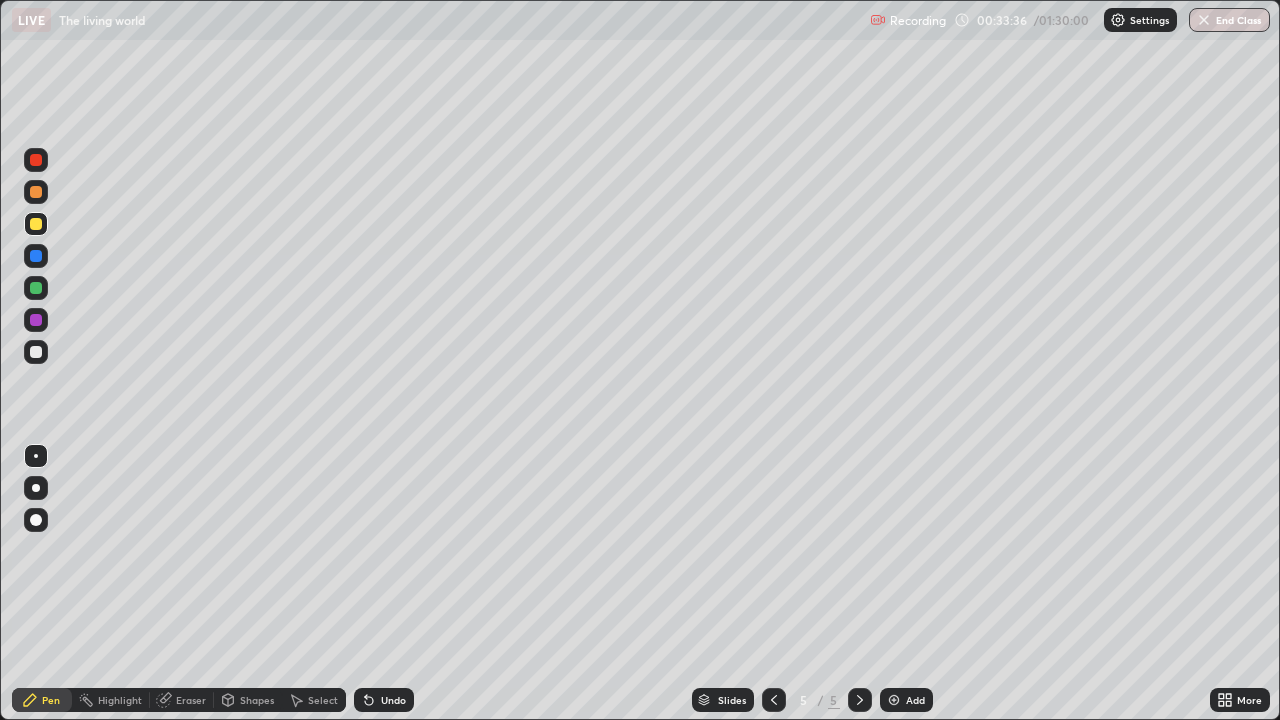 click at bounding box center [36, 352] 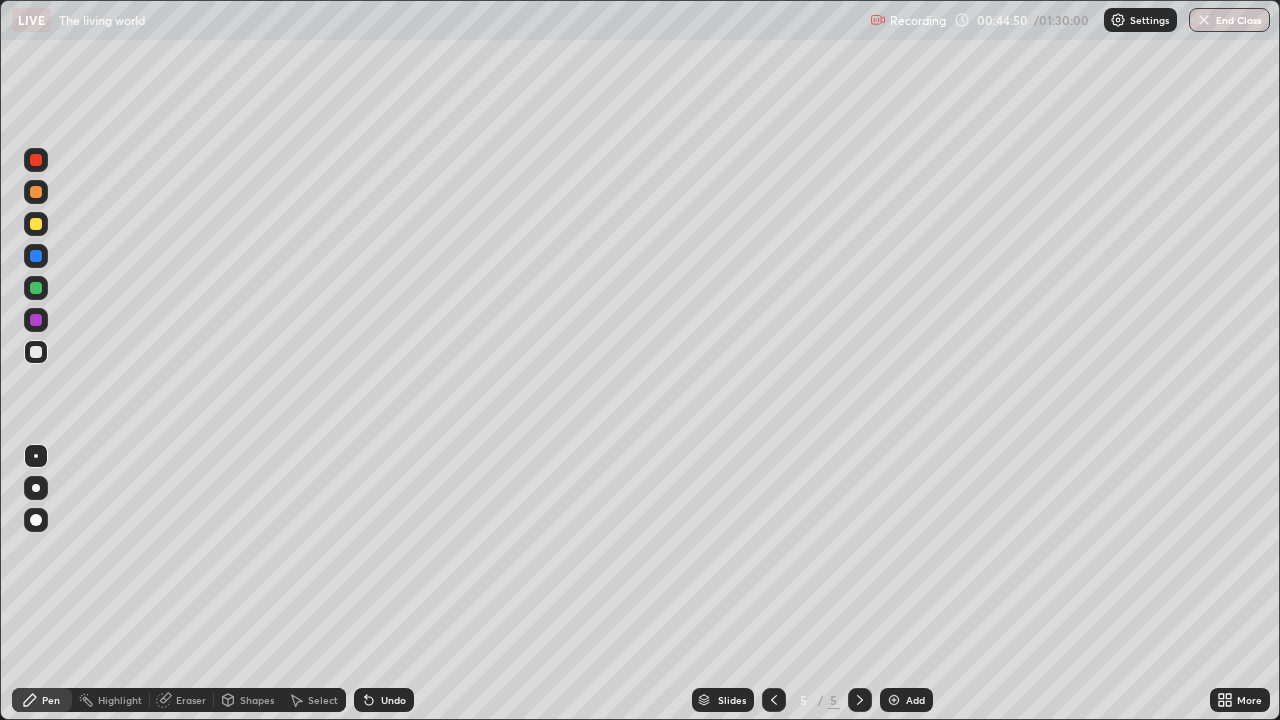 click on "Add" at bounding box center (906, 700) 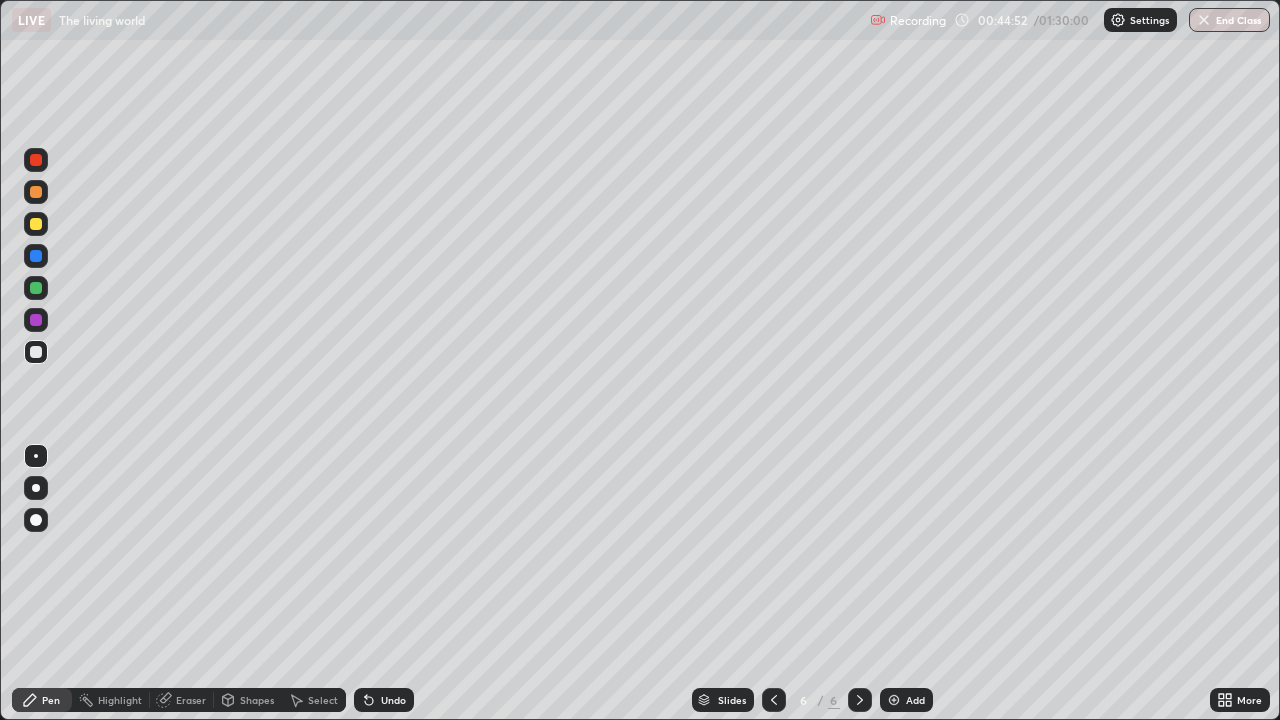 click at bounding box center (36, 224) 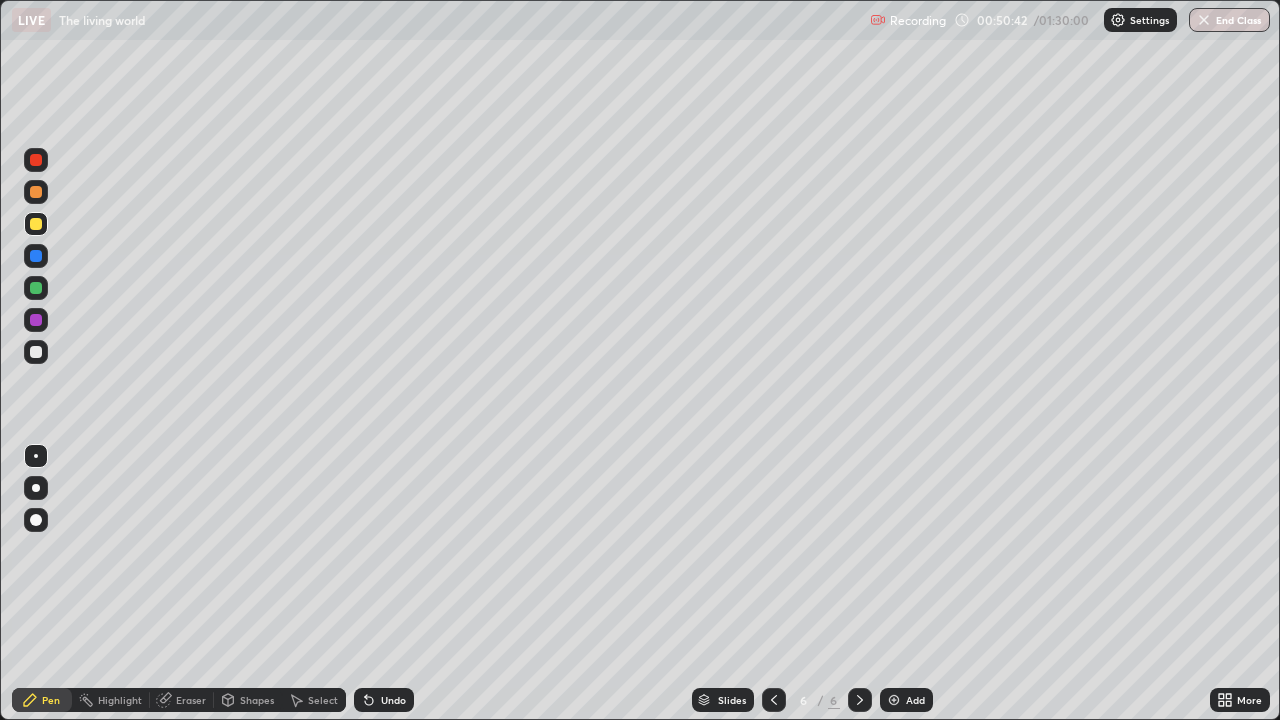 click at bounding box center (36, 352) 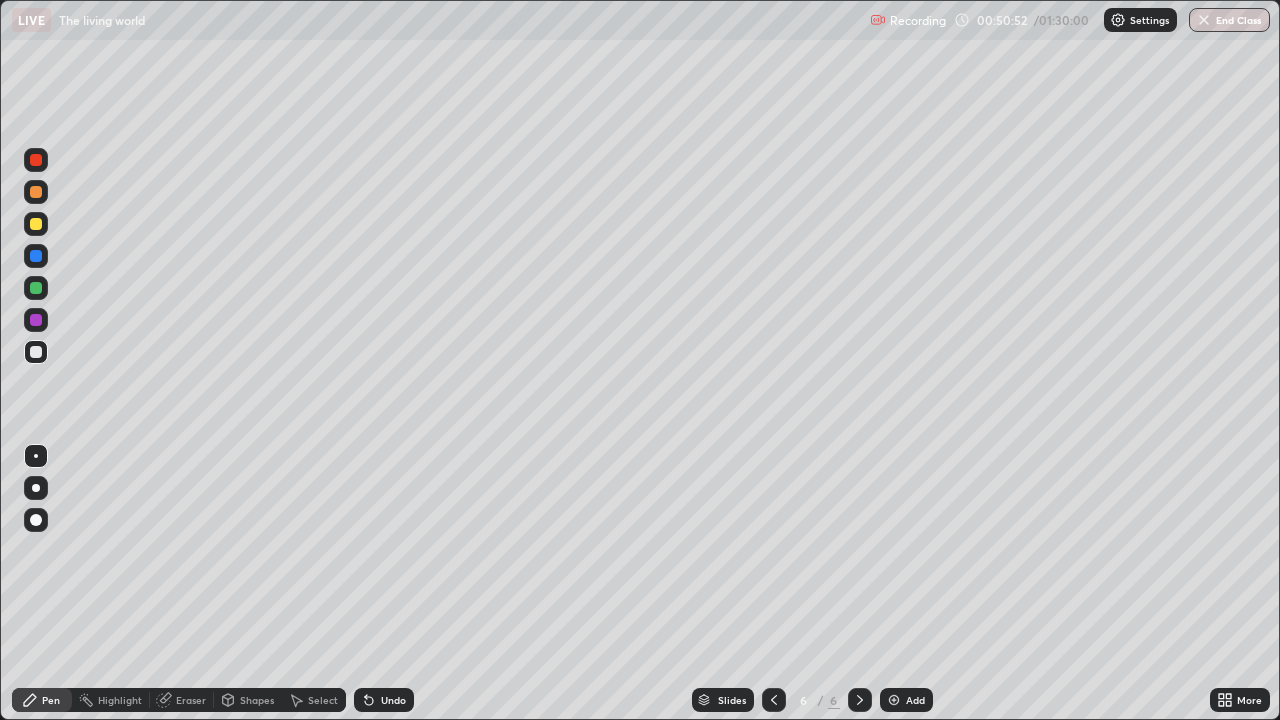 click on "Undo" at bounding box center (380, 700) 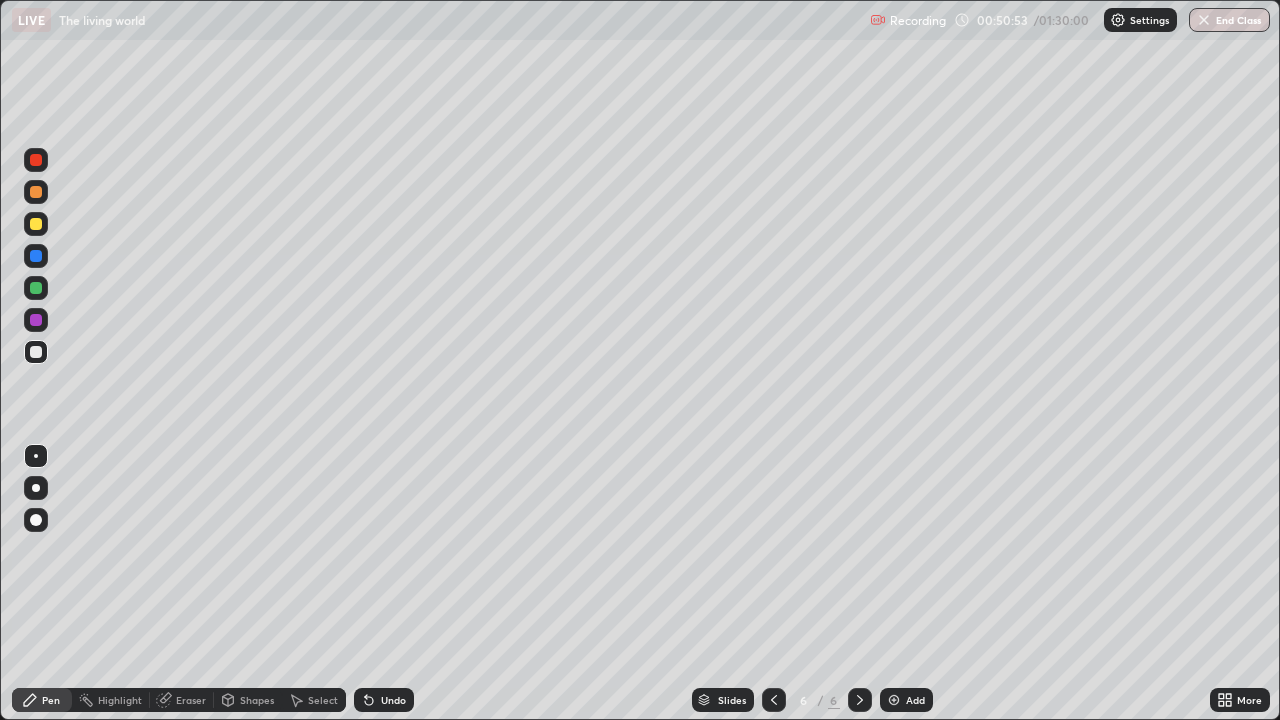 click on "Undo" at bounding box center [384, 700] 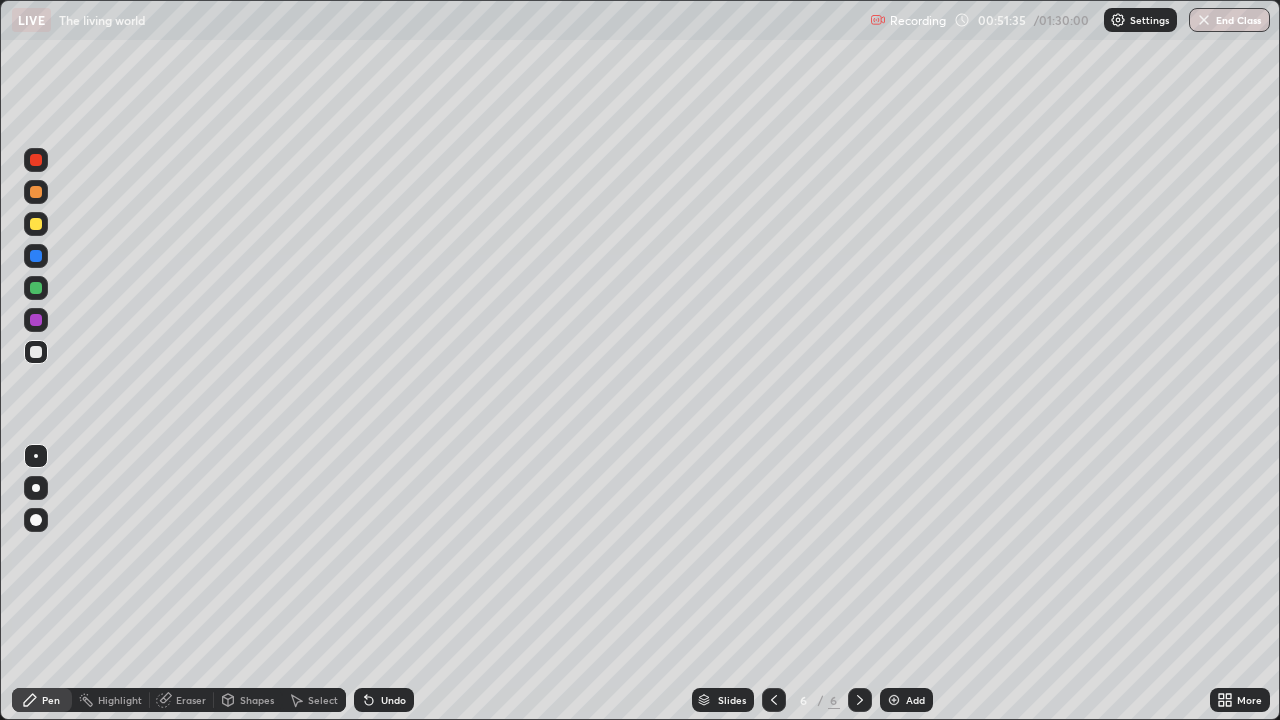 click on "Eraser" at bounding box center [182, 700] 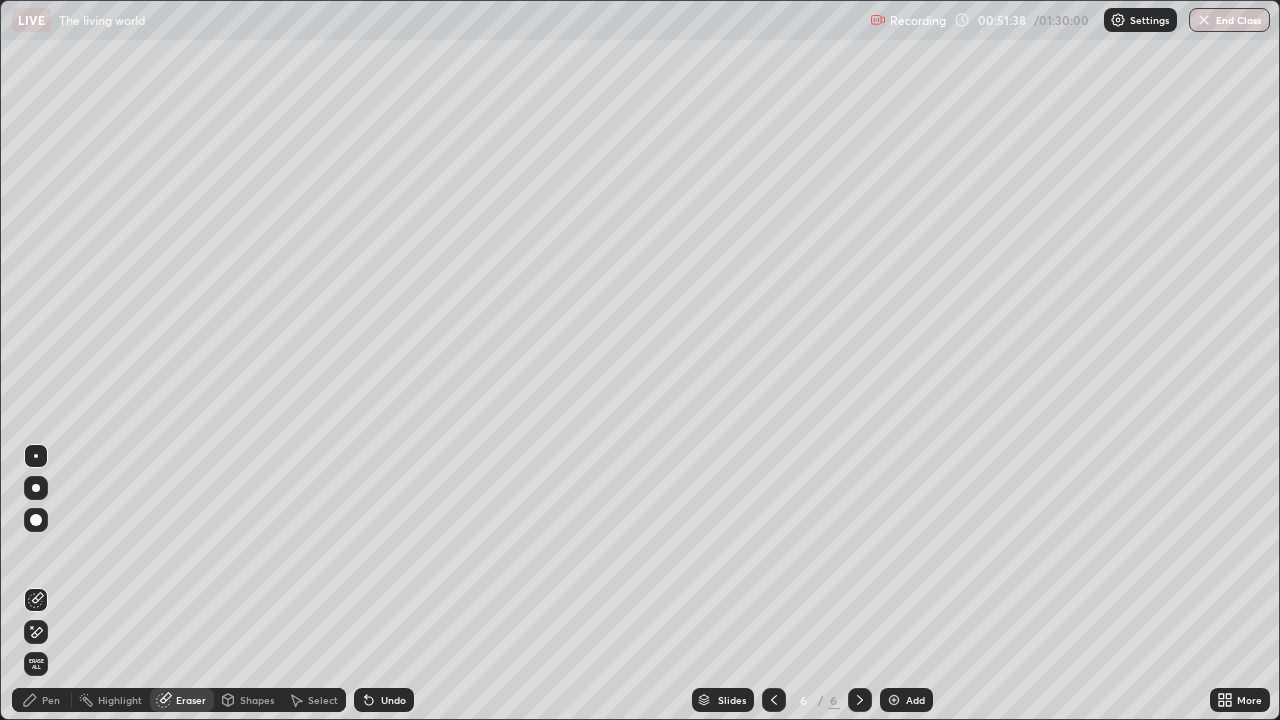 click 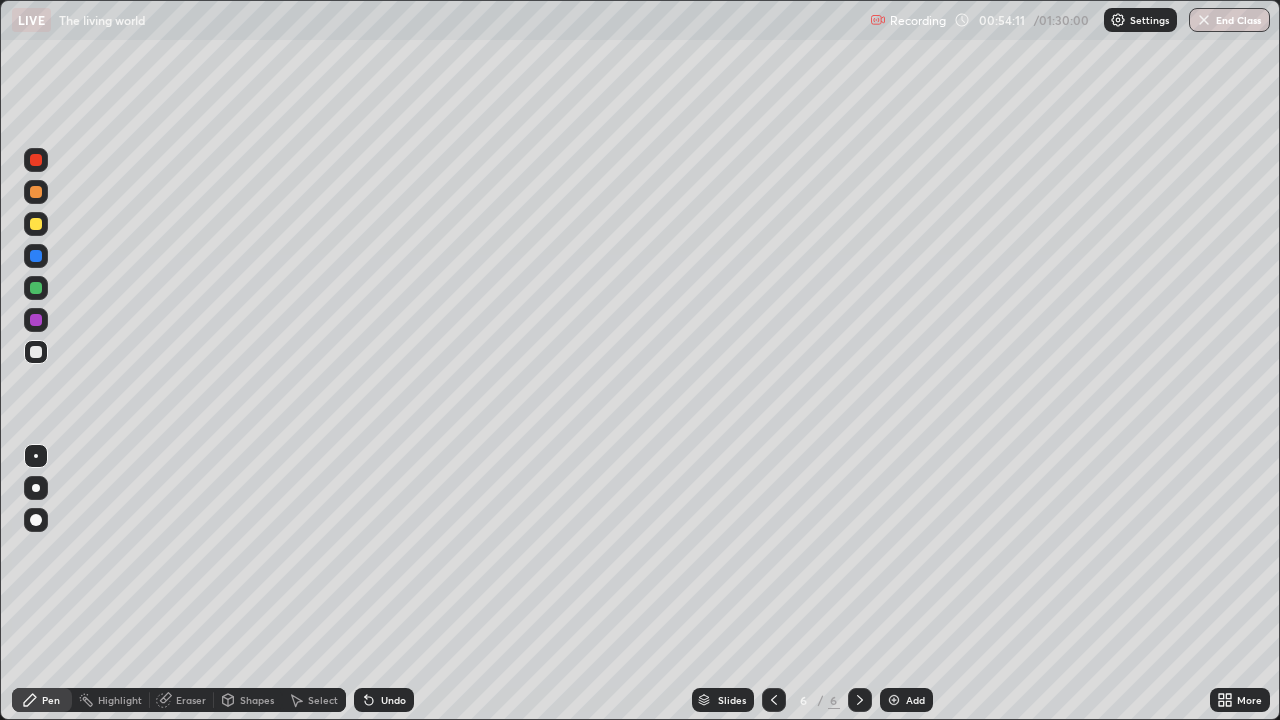 click at bounding box center [894, 700] 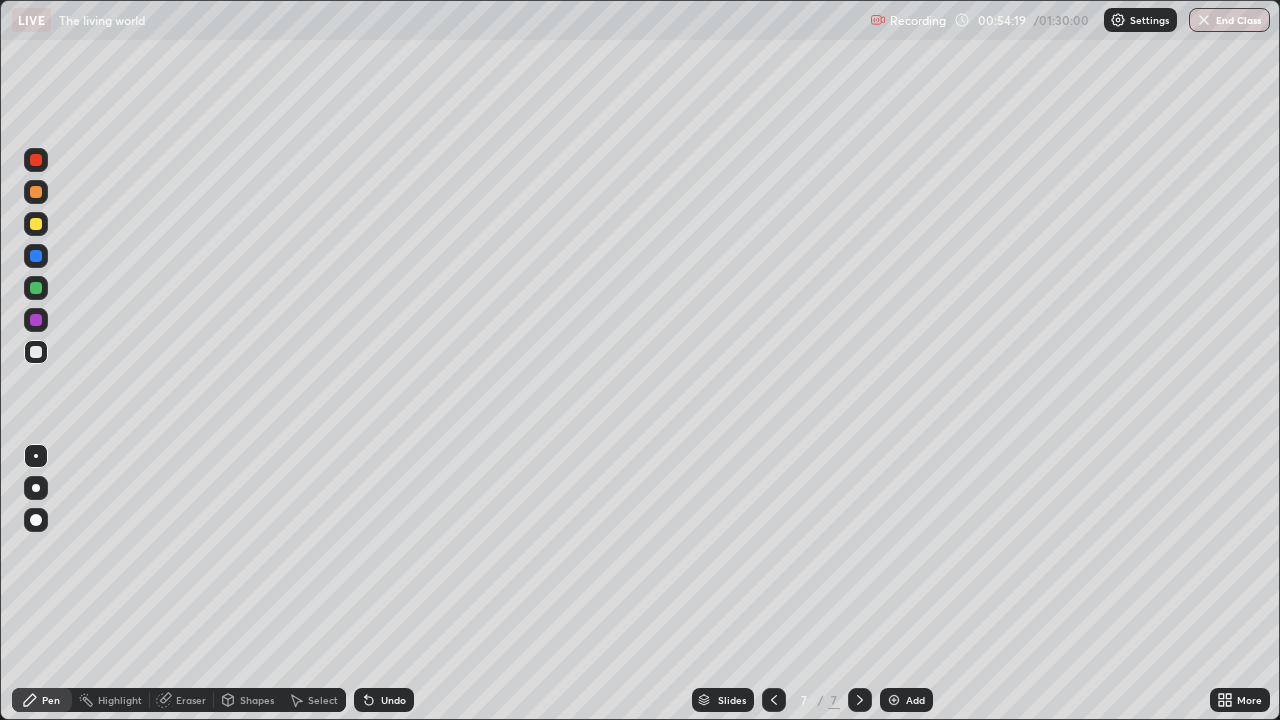 click at bounding box center (36, 224) 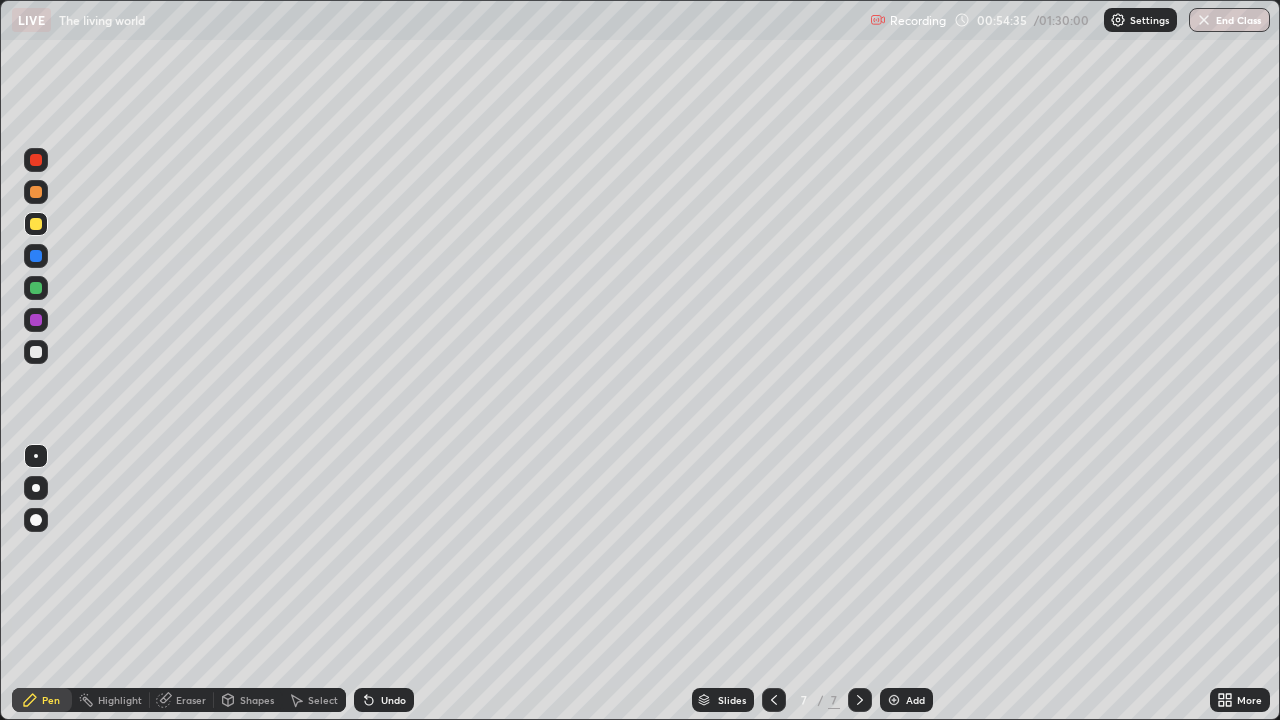 click on "Eraser" at bounding box center (182, 700) 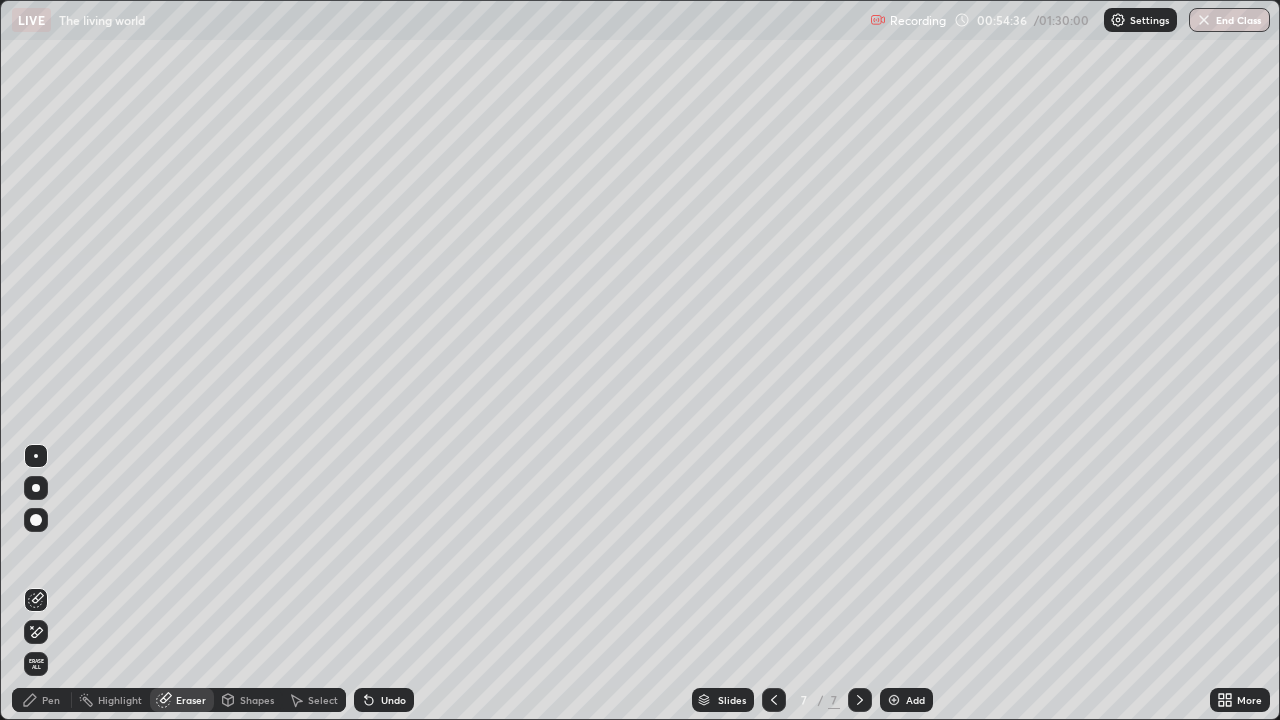 click on "Pen" at bounding box center (42, 700) 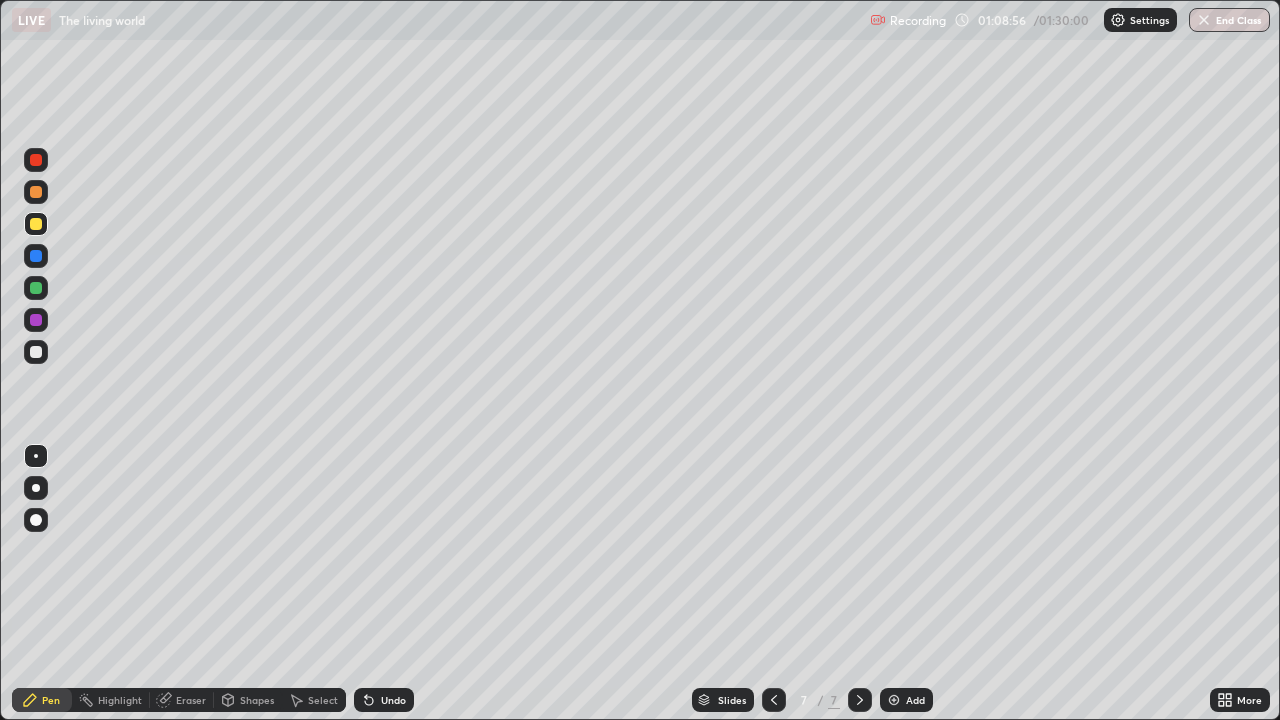 click at bounding box center (894, 700) 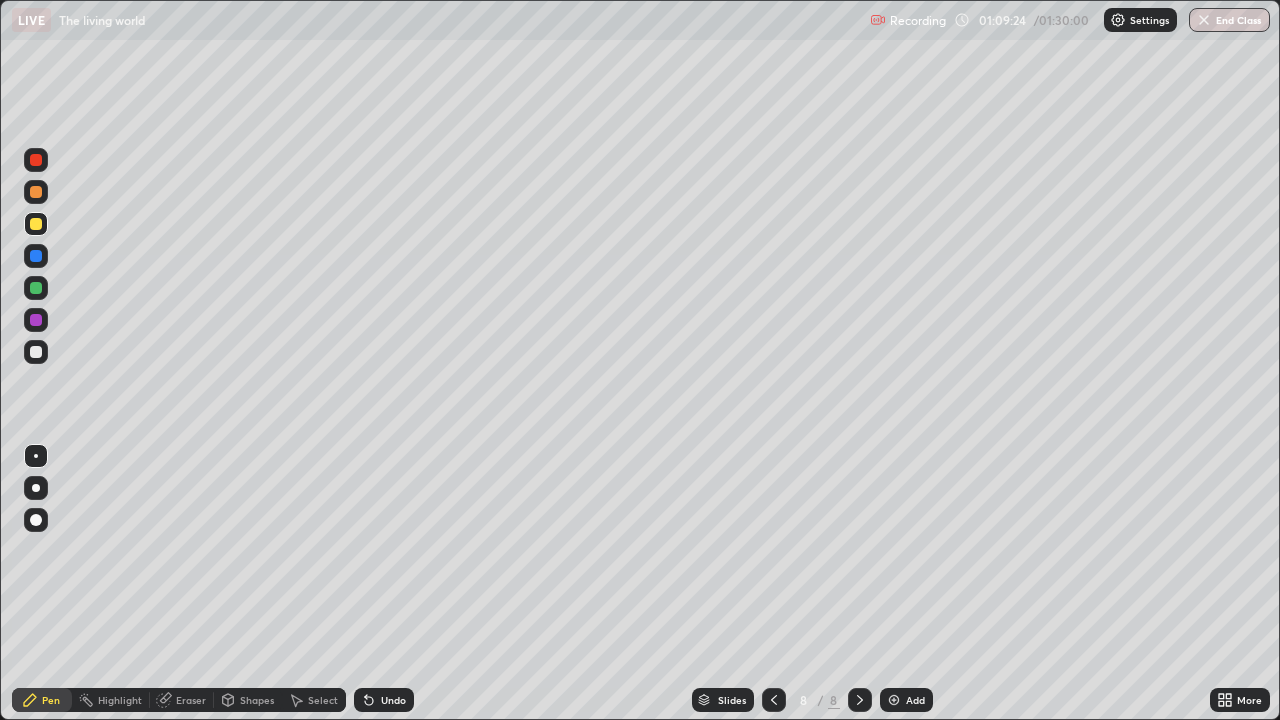 click at bounding box center [36, 352] 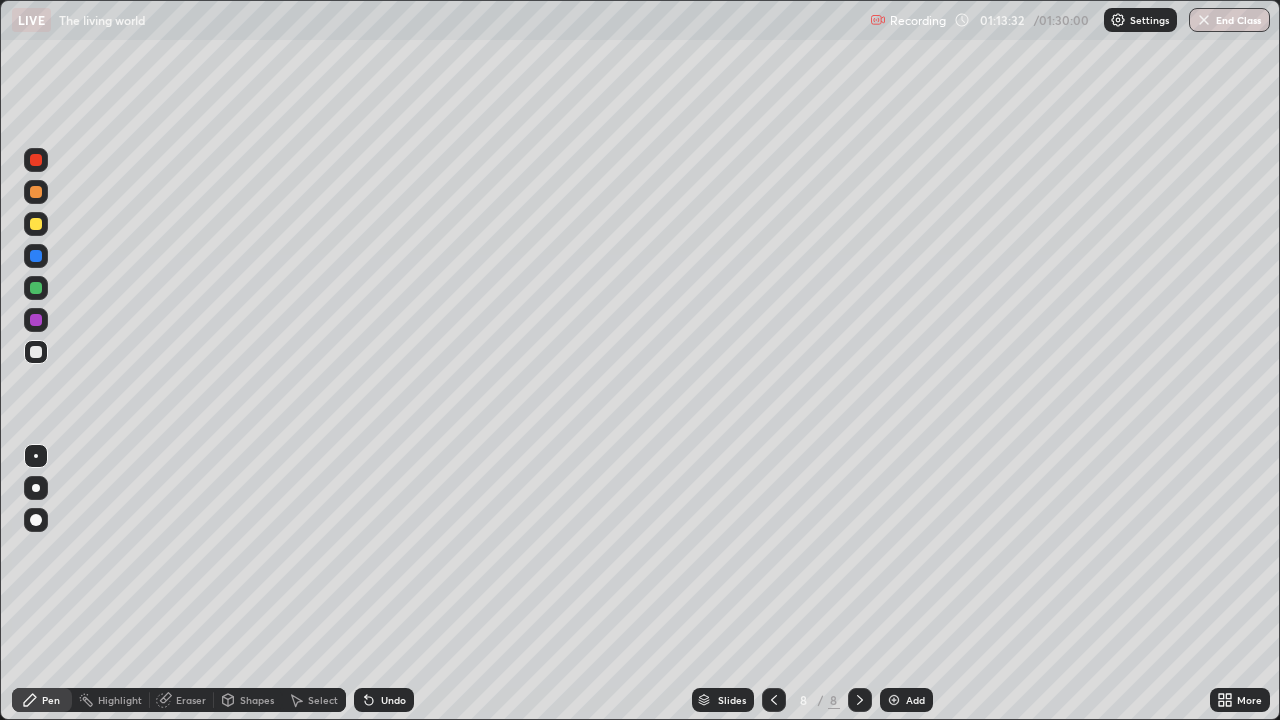 click 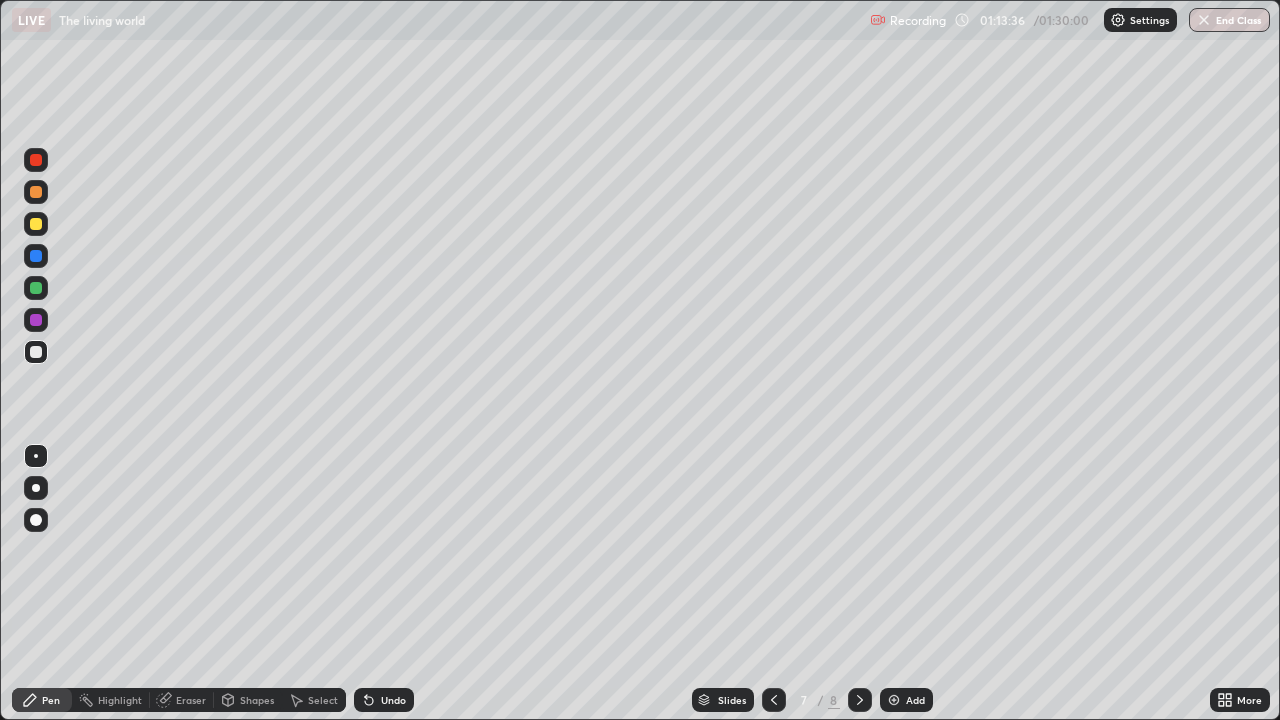 click 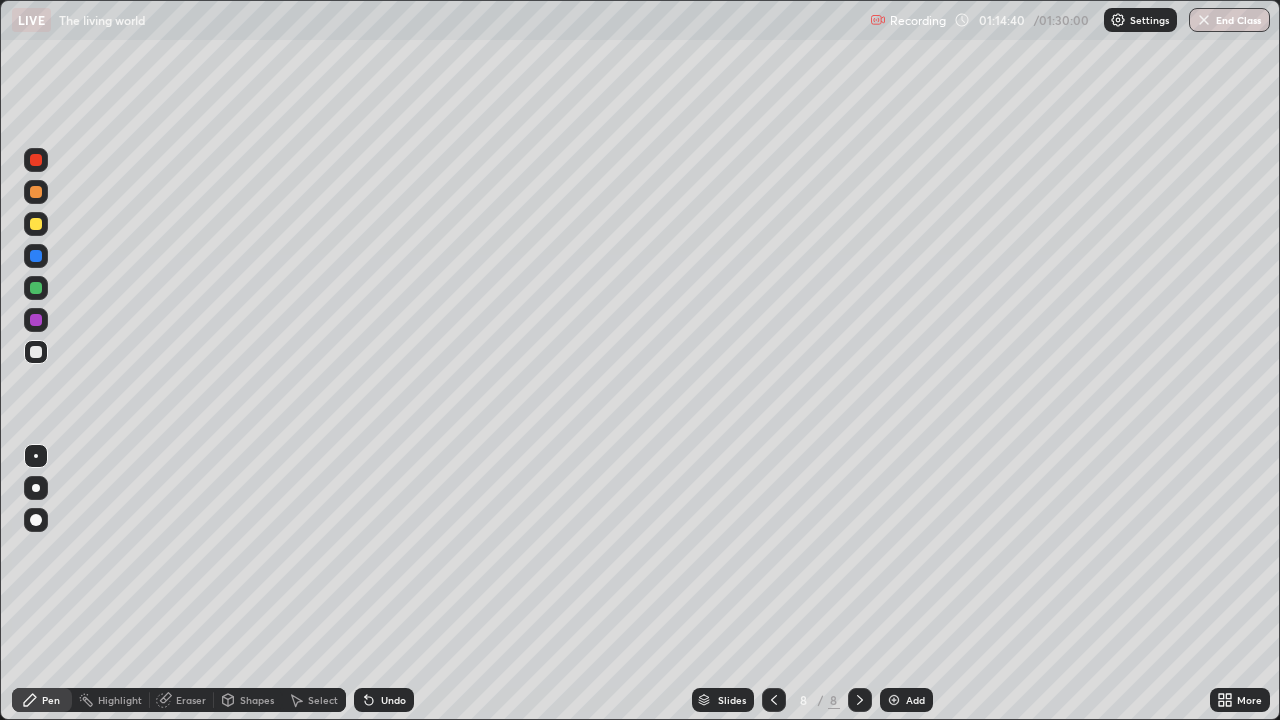 click on "Add" at bounding box center (915, 700) 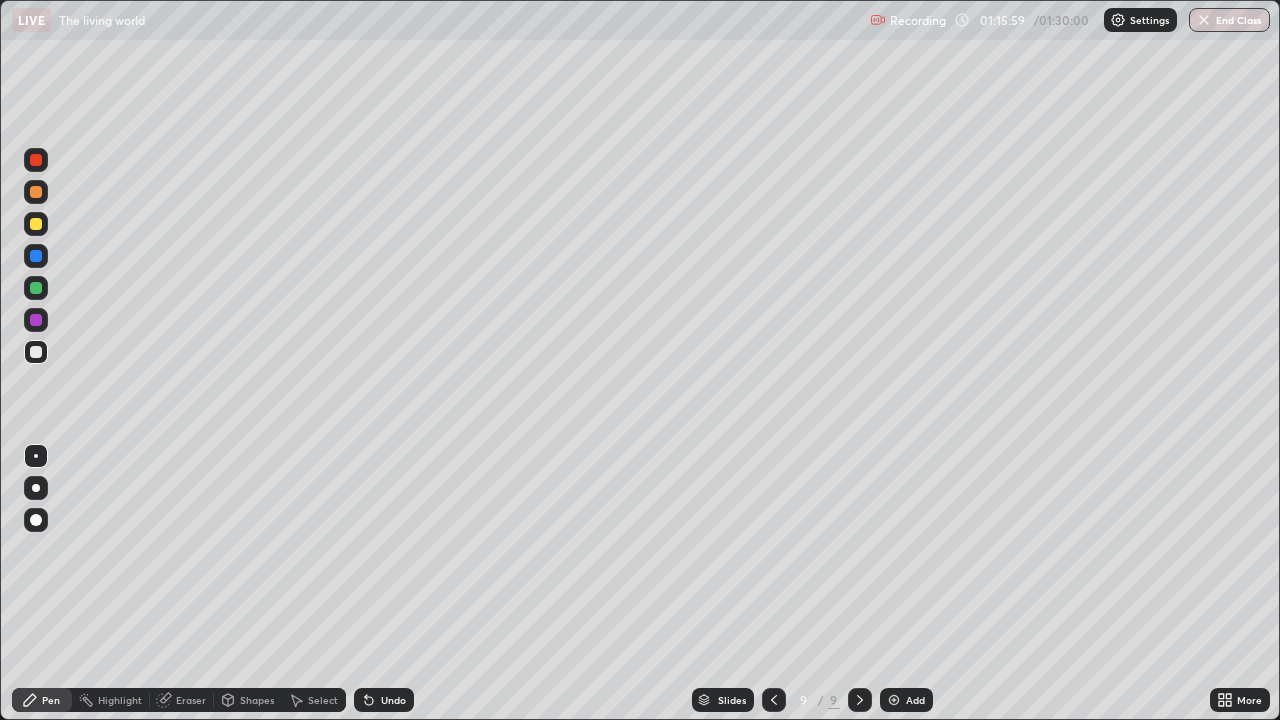 click at bounding box center (36, 224) 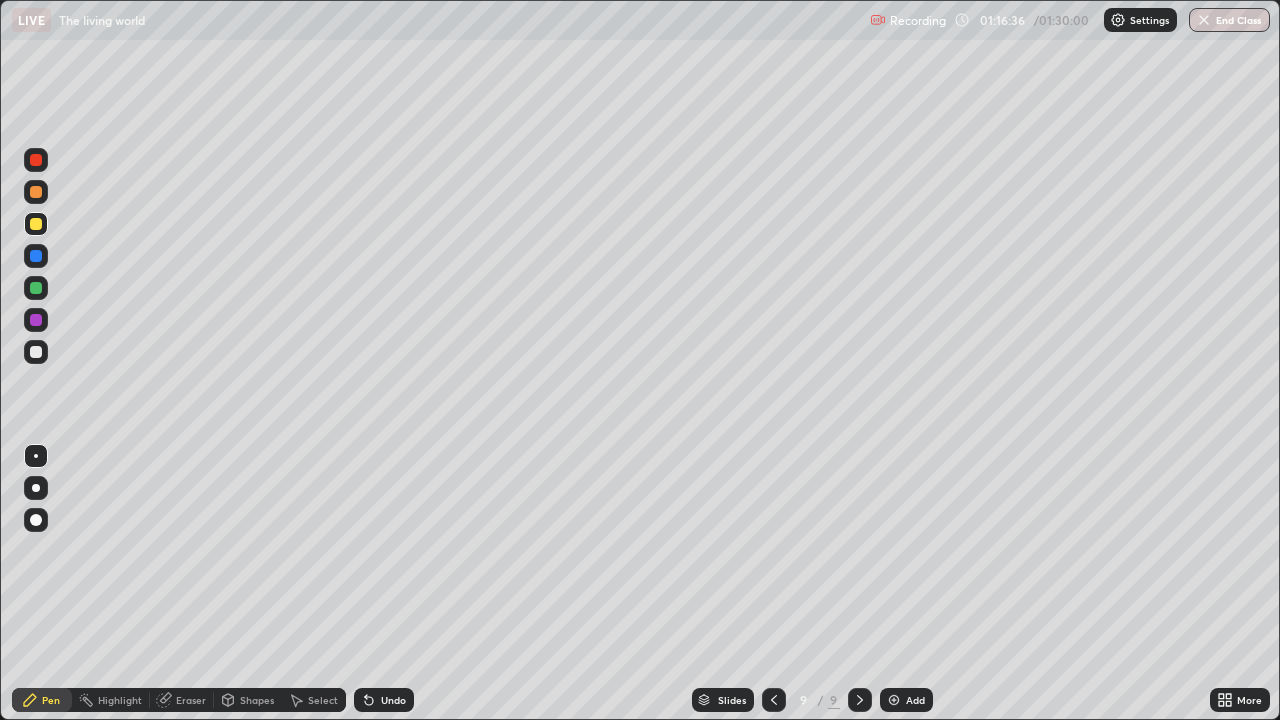click at bounding box center (36, 288) 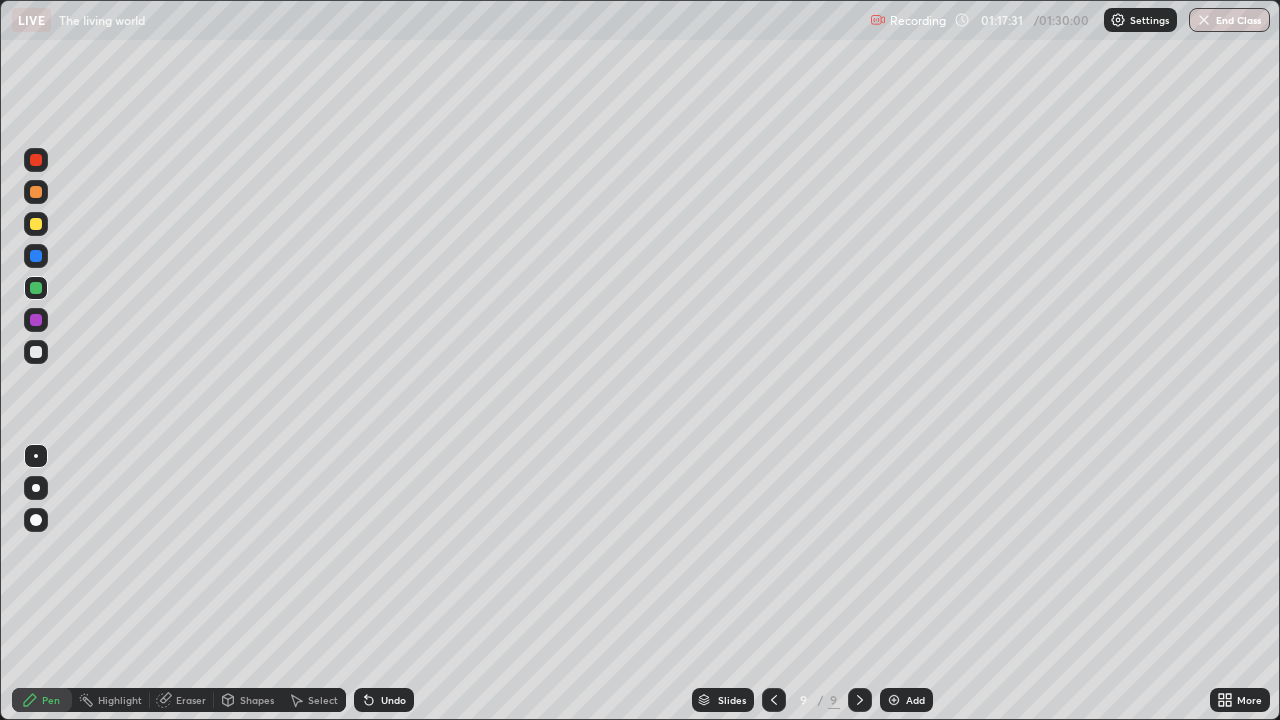 click on "Add" at bounding box center [915, 700] 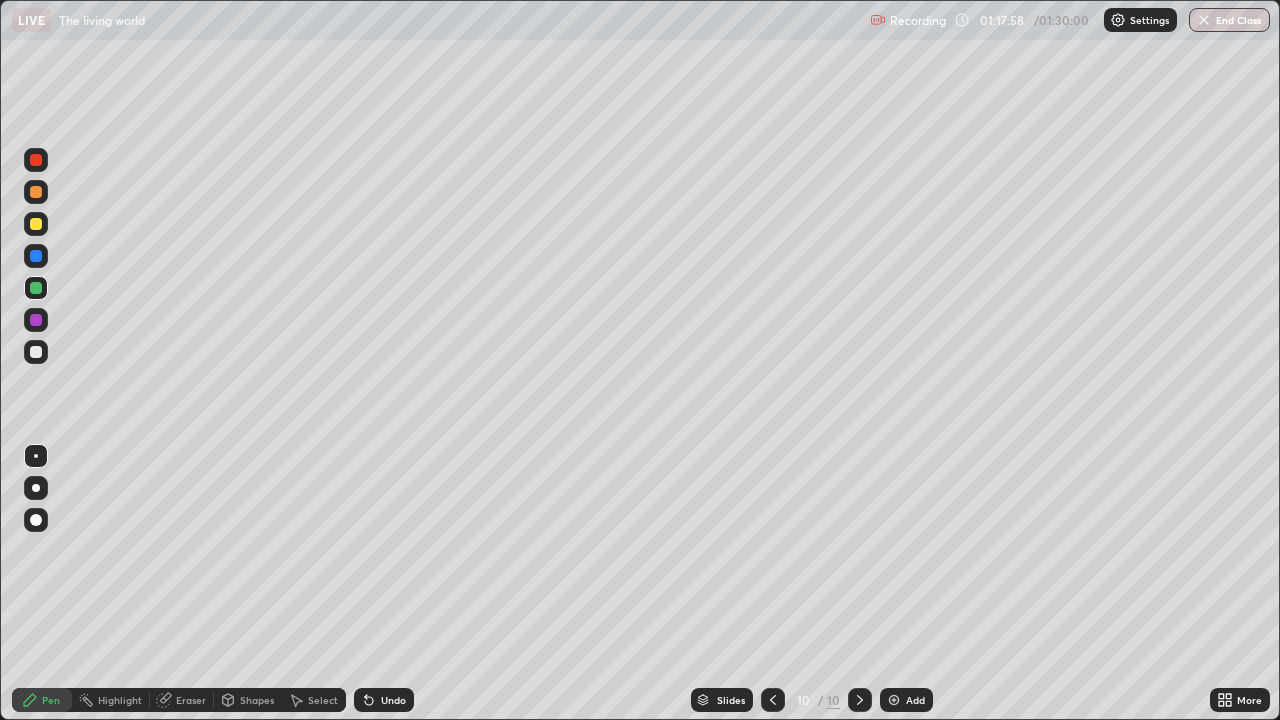 click at bounding box center (36, 352) 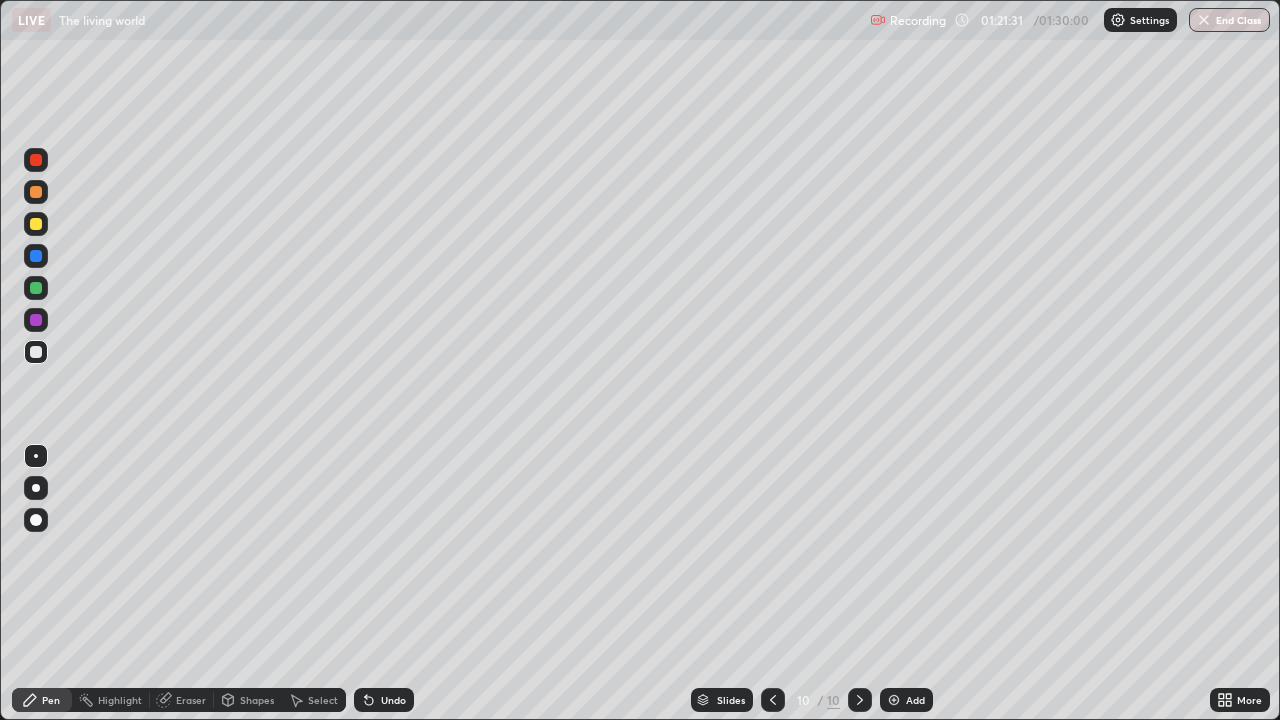 click on "End Class" at bounding box center [1229, 20] 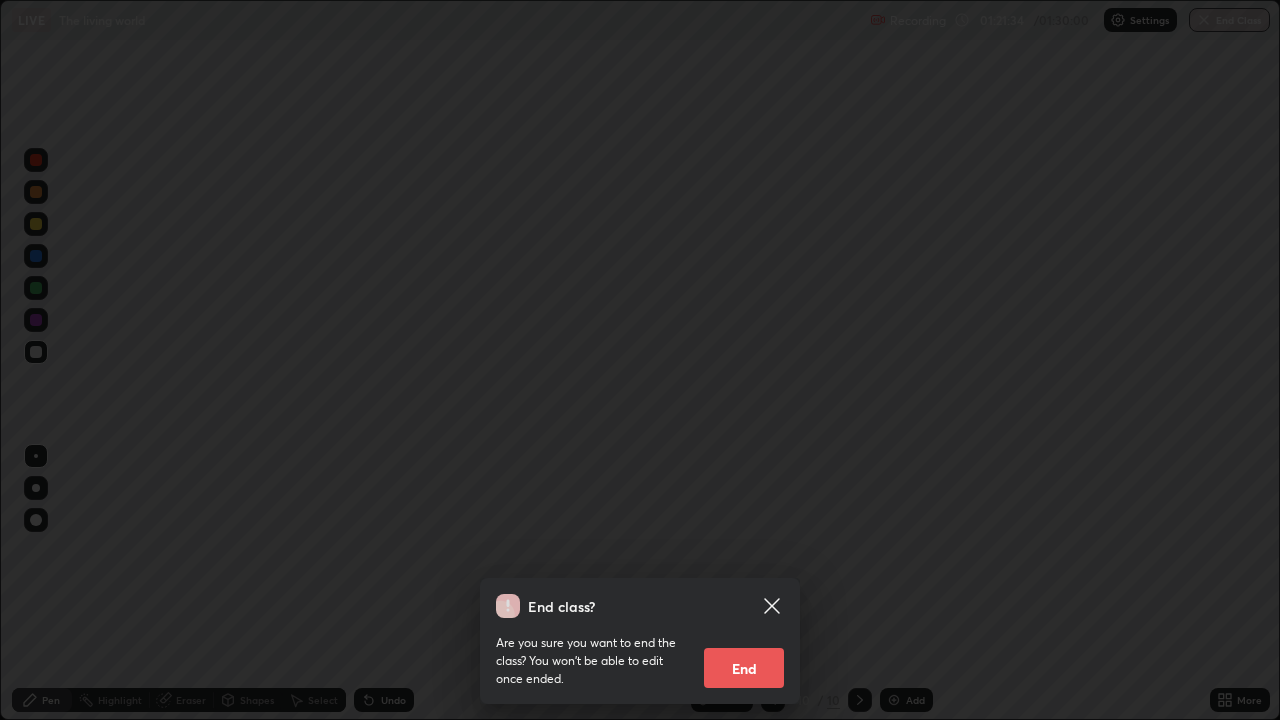 click on "End" at bounding box center (744, 668) 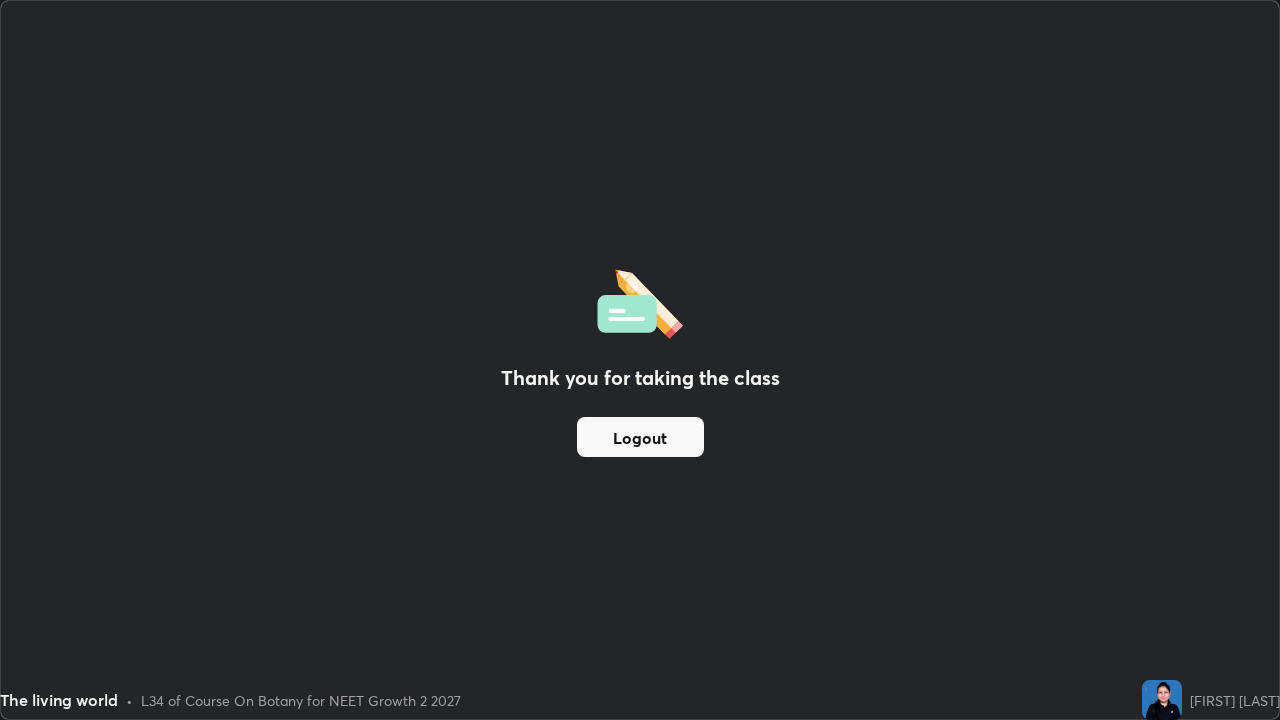 click on "Logout" at bounding box center [640, 437] 